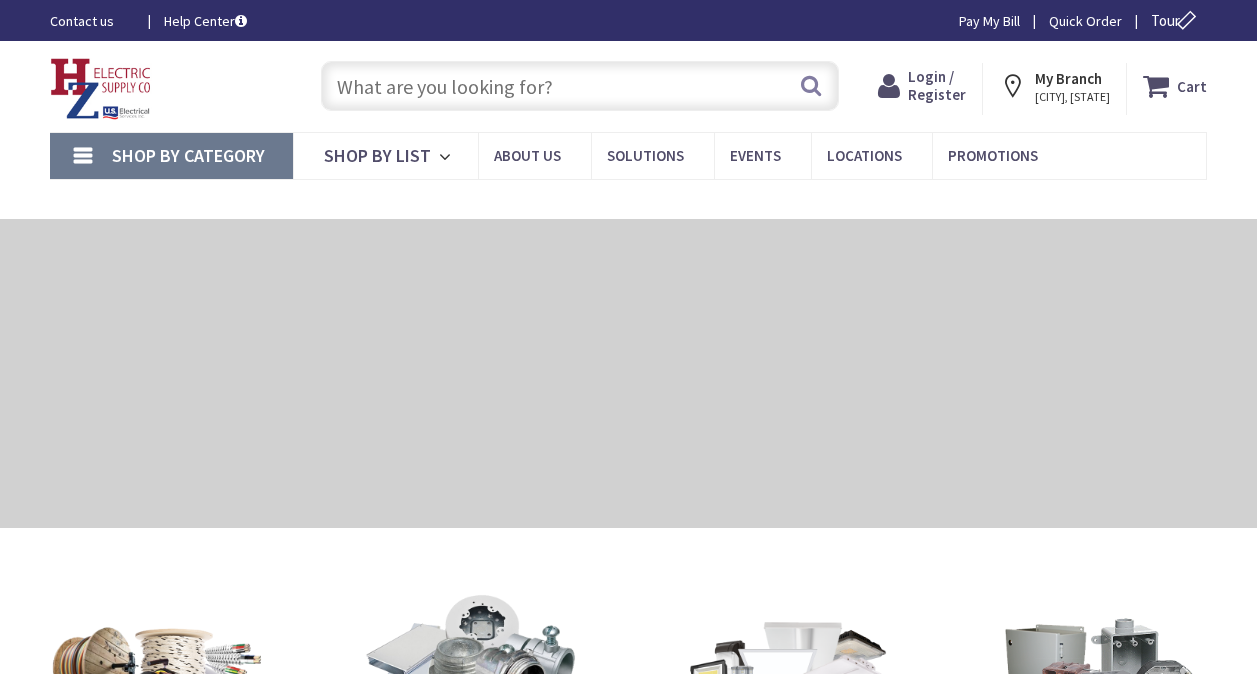 scroll, scrollTop: 0, scrollLeft: 0, axis: both 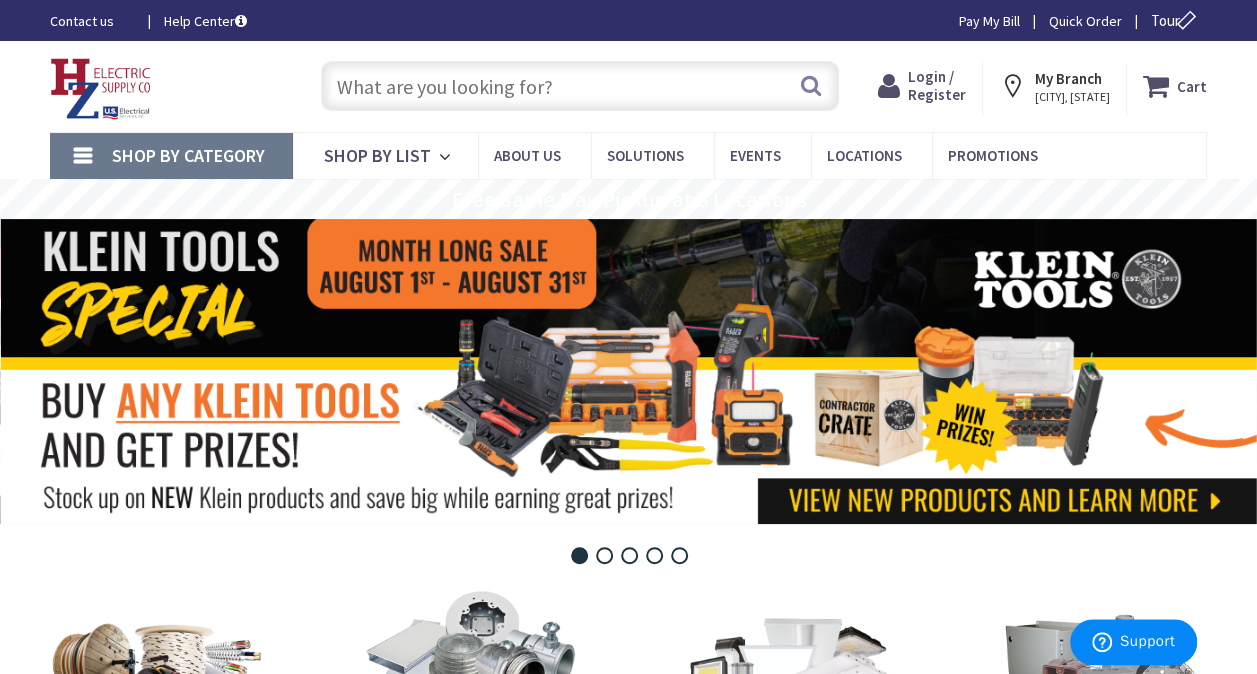 click at bounding box center (580, 86) 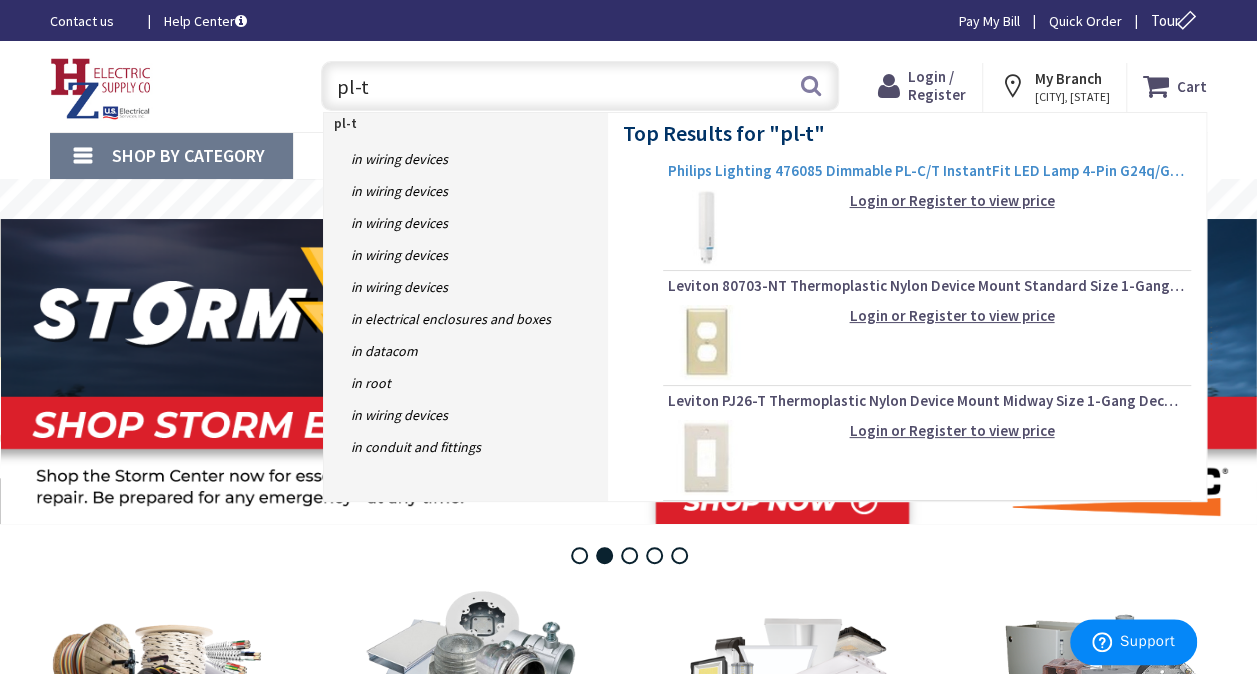 type on "pl-t" 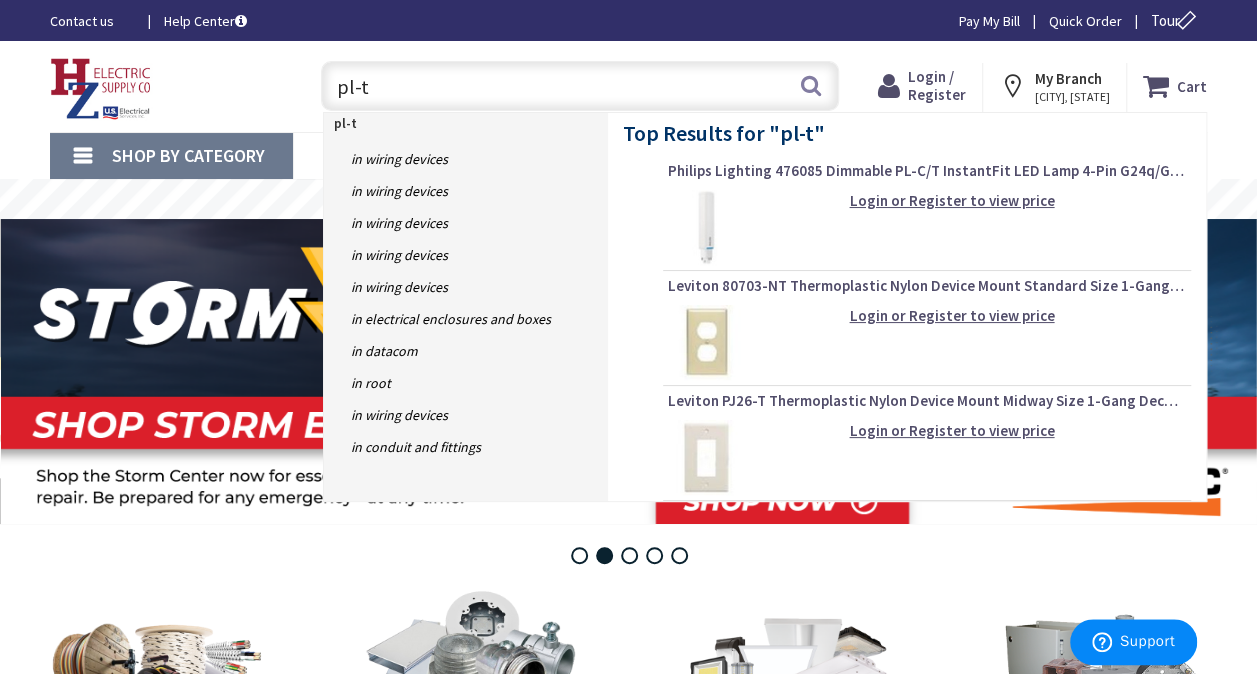 click on "Philips Lighting 476085 Dimmable PL-C/T InstantFit LED Lamp 4-Pin G24q/GX24q Base 12-Watt 1400-Lumens 82 CRI 3500K Neutral White CorePro" at bounding box center [927, 171] 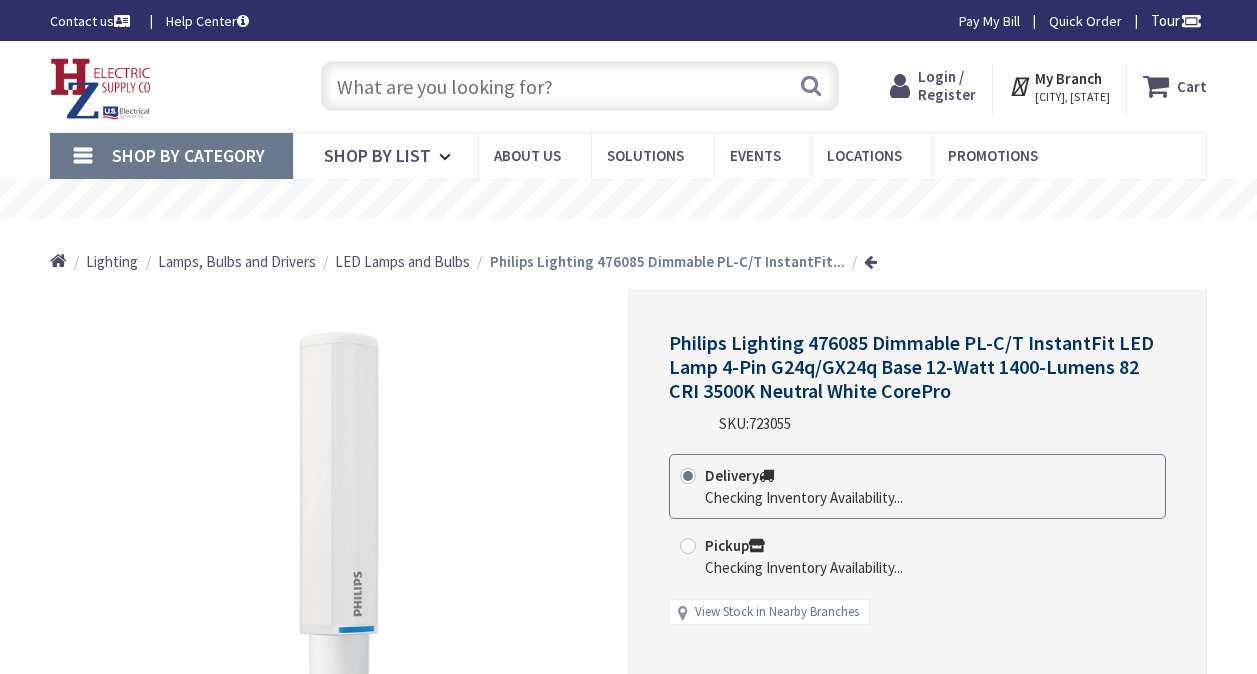 scroll, scrollTop: 0, scrollLeft: 0, axis: both 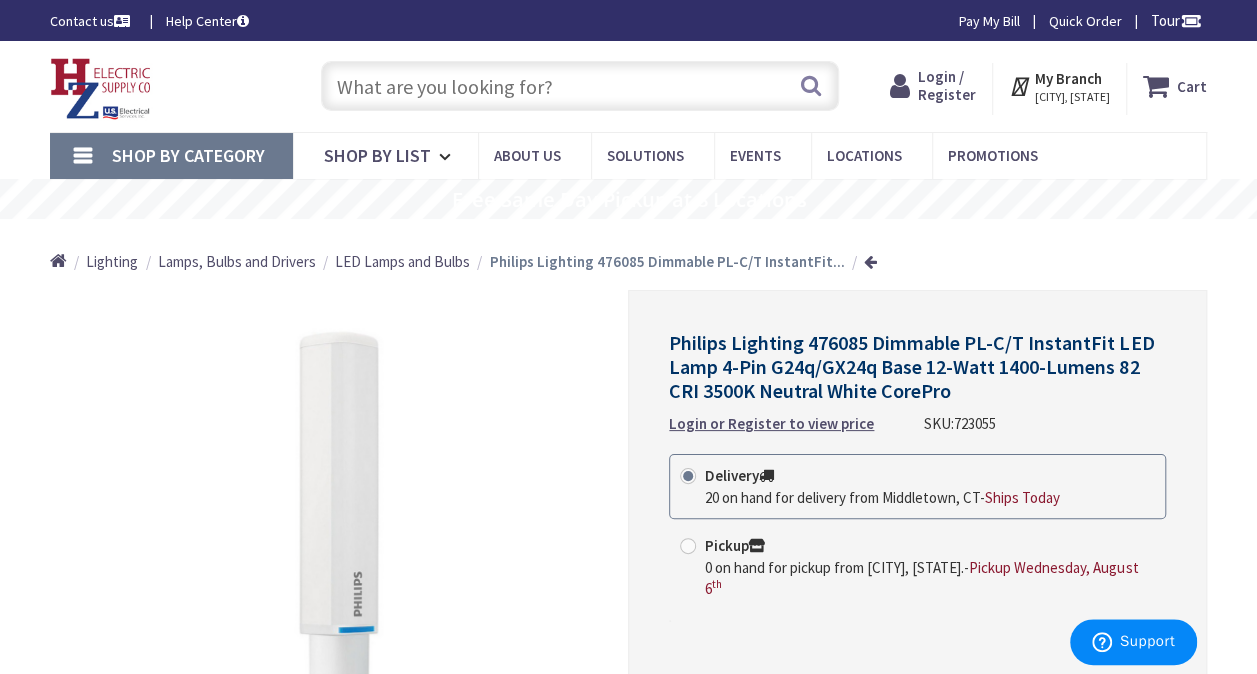 click at bounding box center [580, 86] 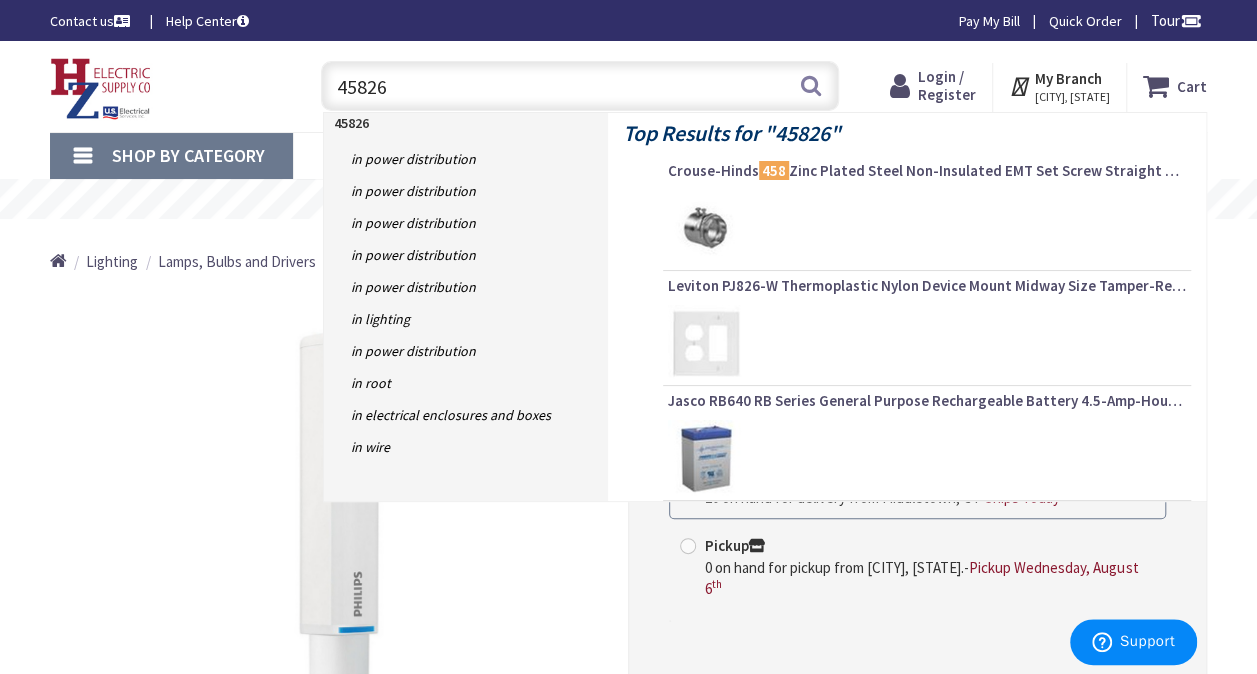 type on "458265" 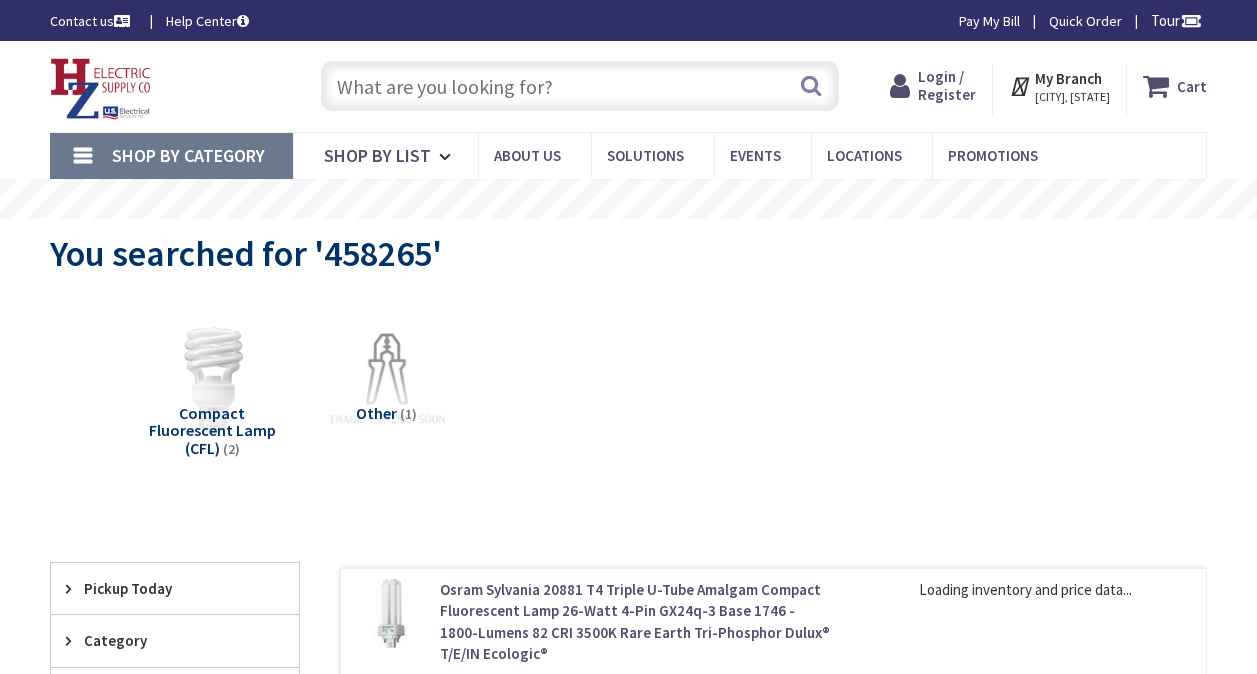 scroll, scrollTop: 0, scrollLeft: 0, axis: both 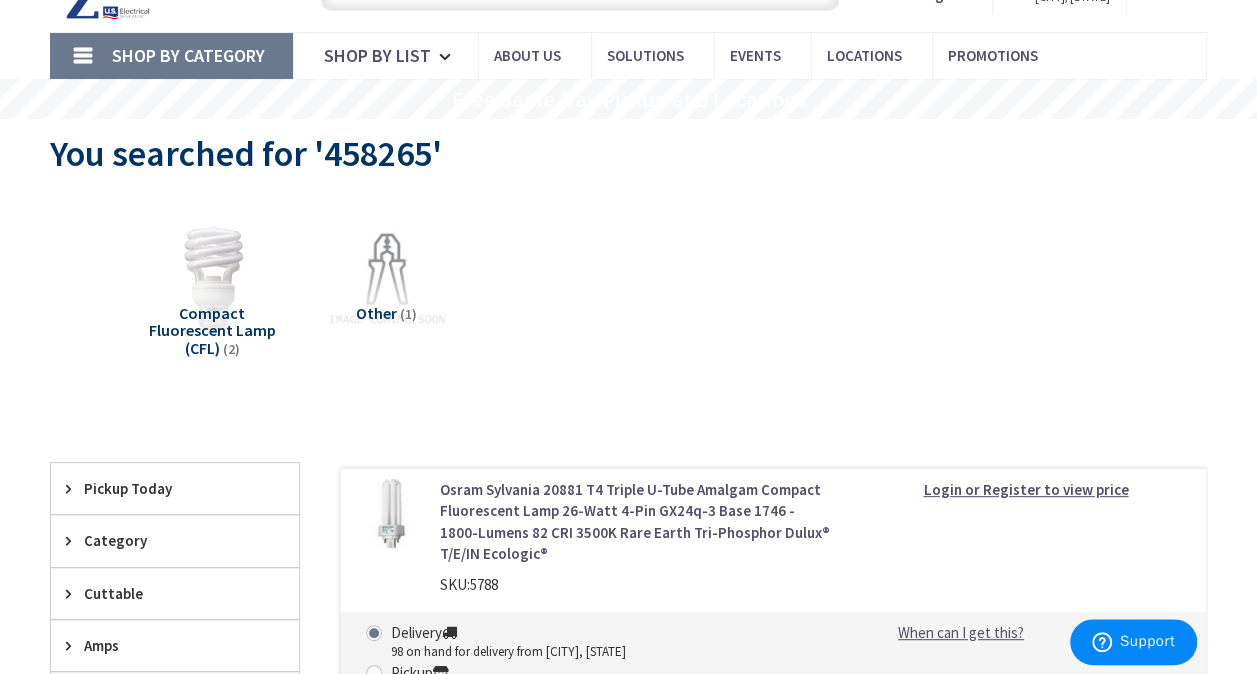 click on "Compact Fluorescent Lamp (CFL)" at bounding box center [212, 330] 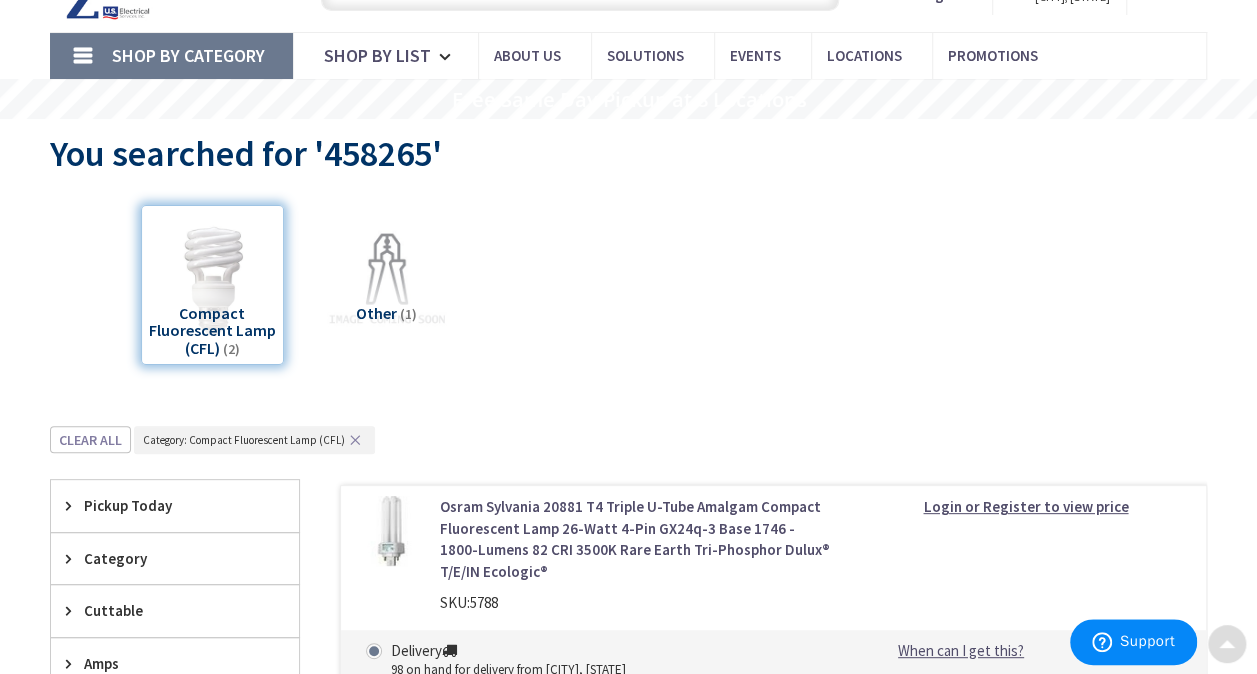 scroll, scrollTop: 524, scrollLeft: 0, axis: vertical 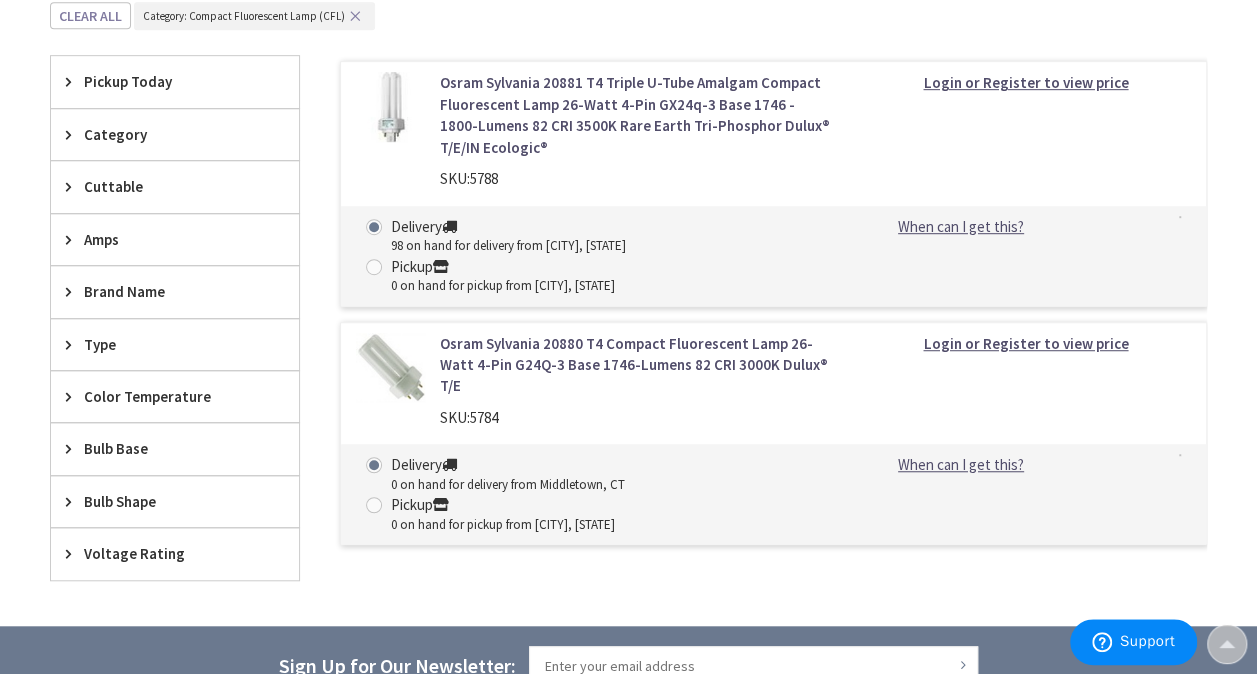 click on "Osram Sylvania 20881 T4 Triple U-Tube Amalgam Compact Fluorescent Lamp 26-Watt 4-Pin GX24q-3 Base 1746 - 1800-Lumens 82 CRI 3500K Rare Earth Tri-Phosphor Dulux® T/E/IN Ecologic®" at bounding box center (635, 115) 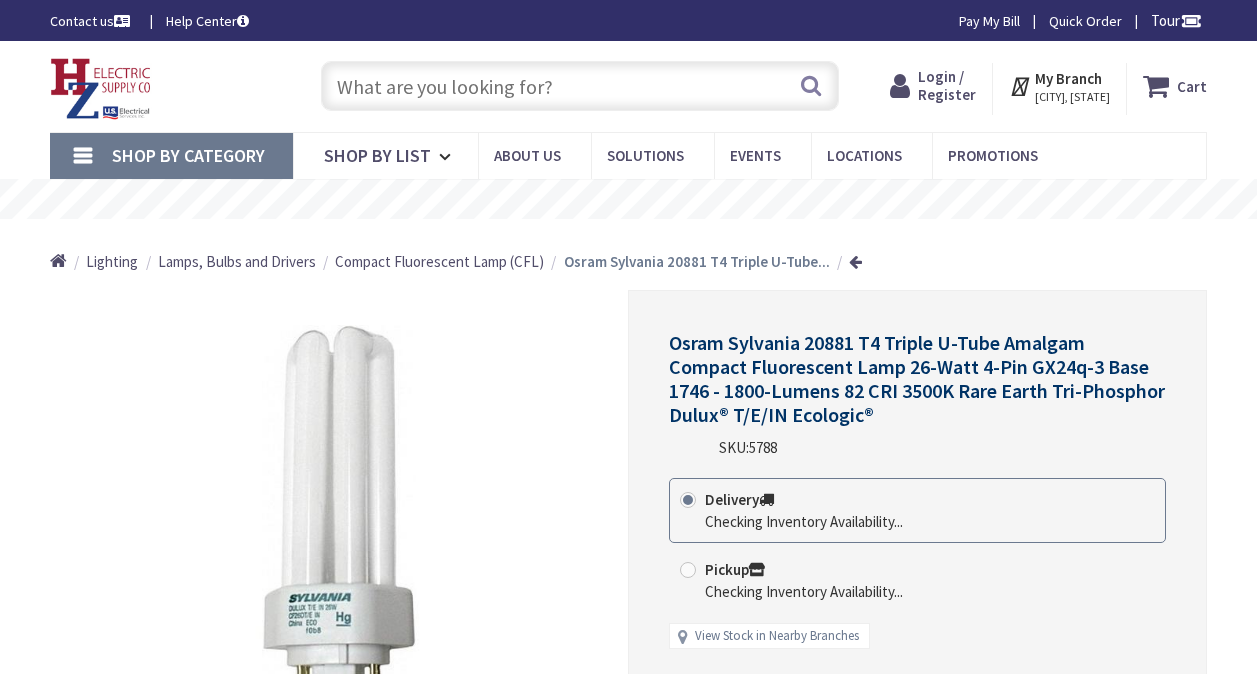 scroll, scrollTop: 0, scrollLeft: 0, axis: both 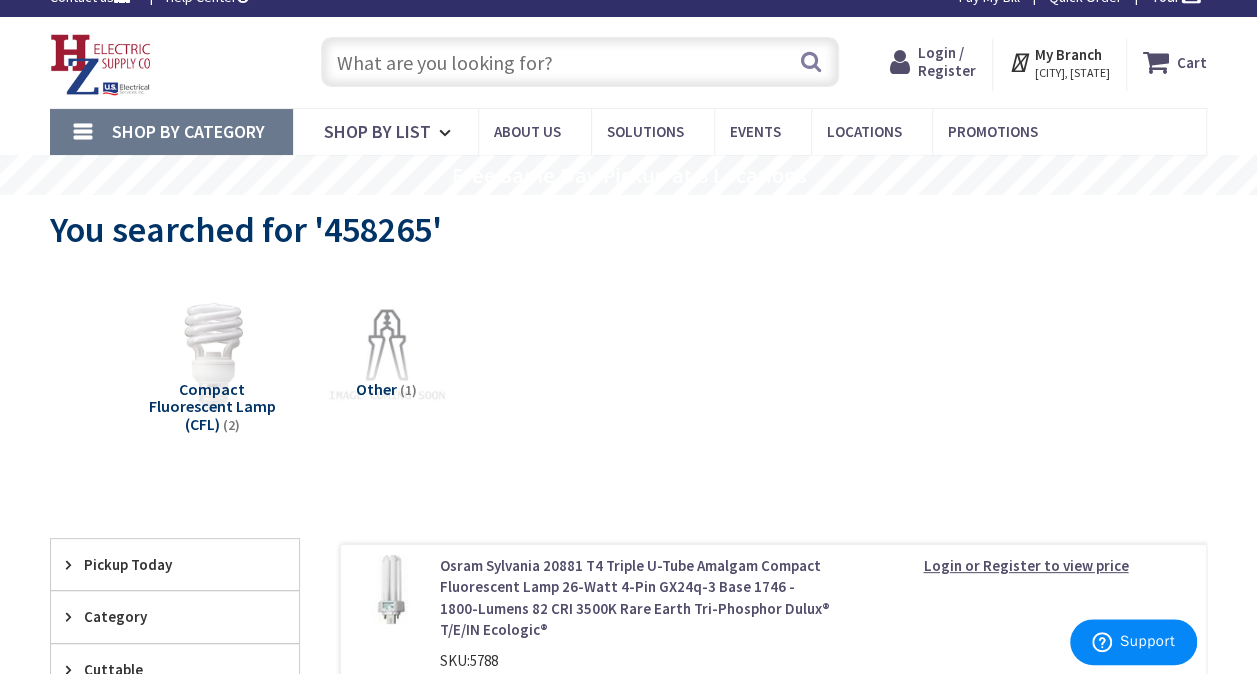 click at bounding box center (580, 62) 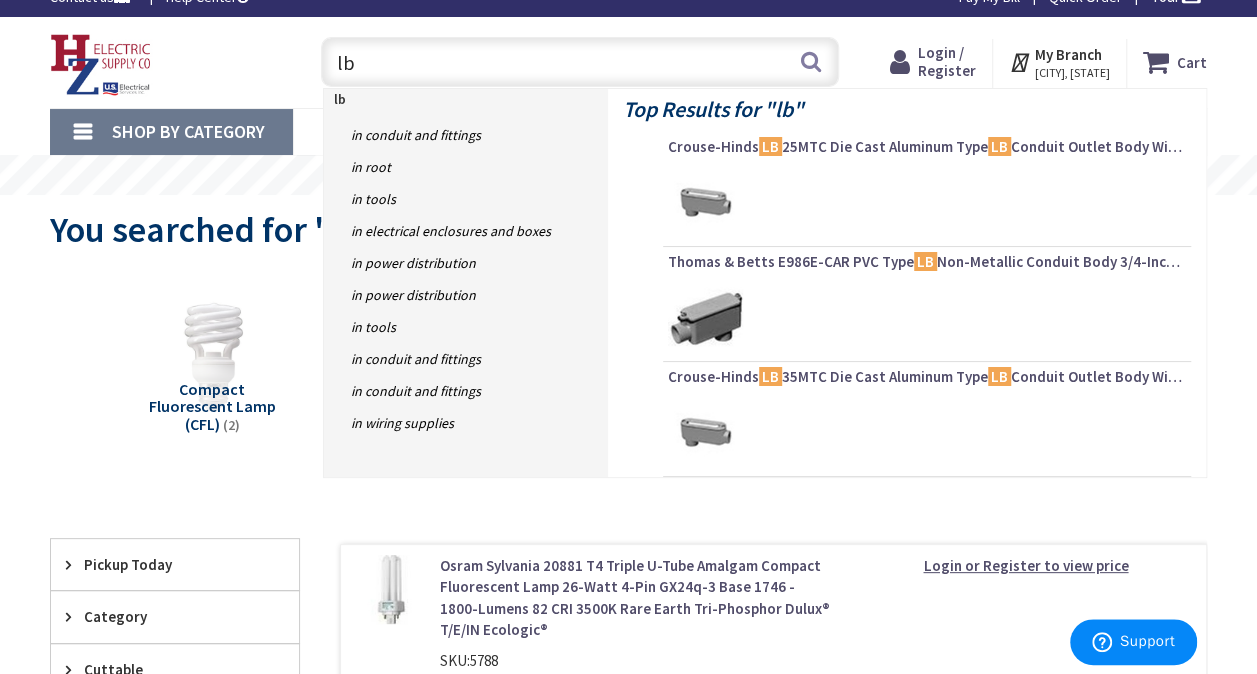 type on "lbl" 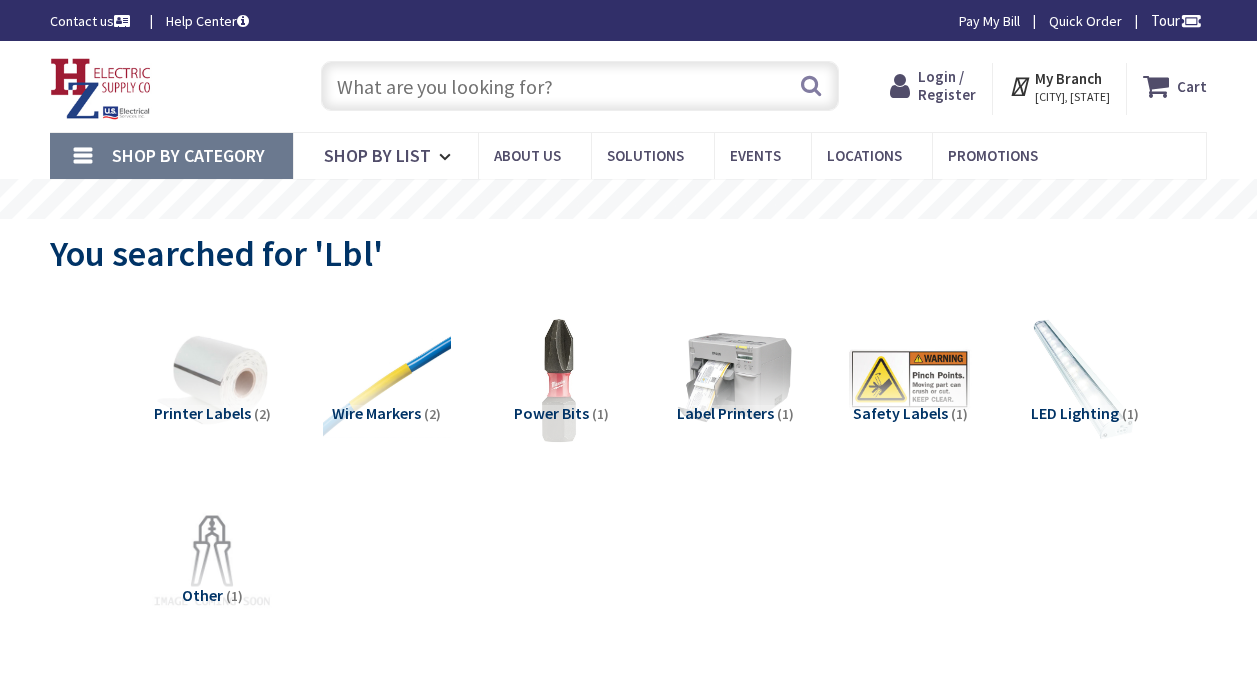 scroll, scrollTop: 0, scrollLeft: 0, axis: both 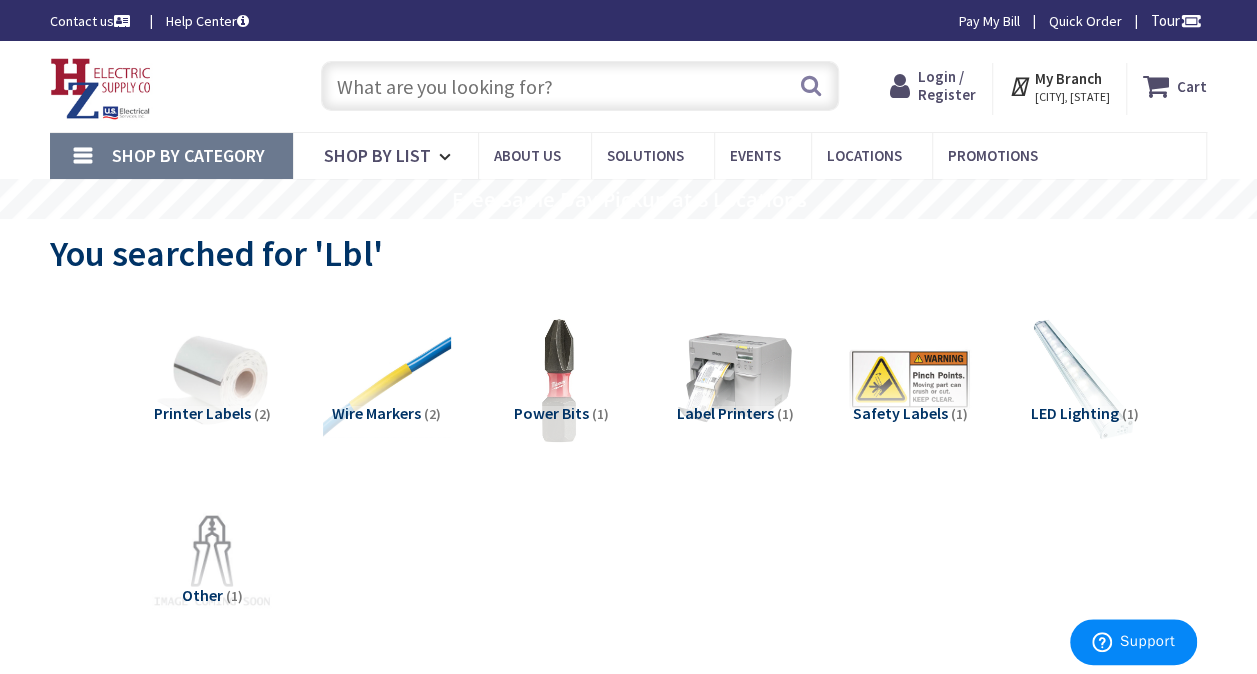 click at bounding box center [580, 86] 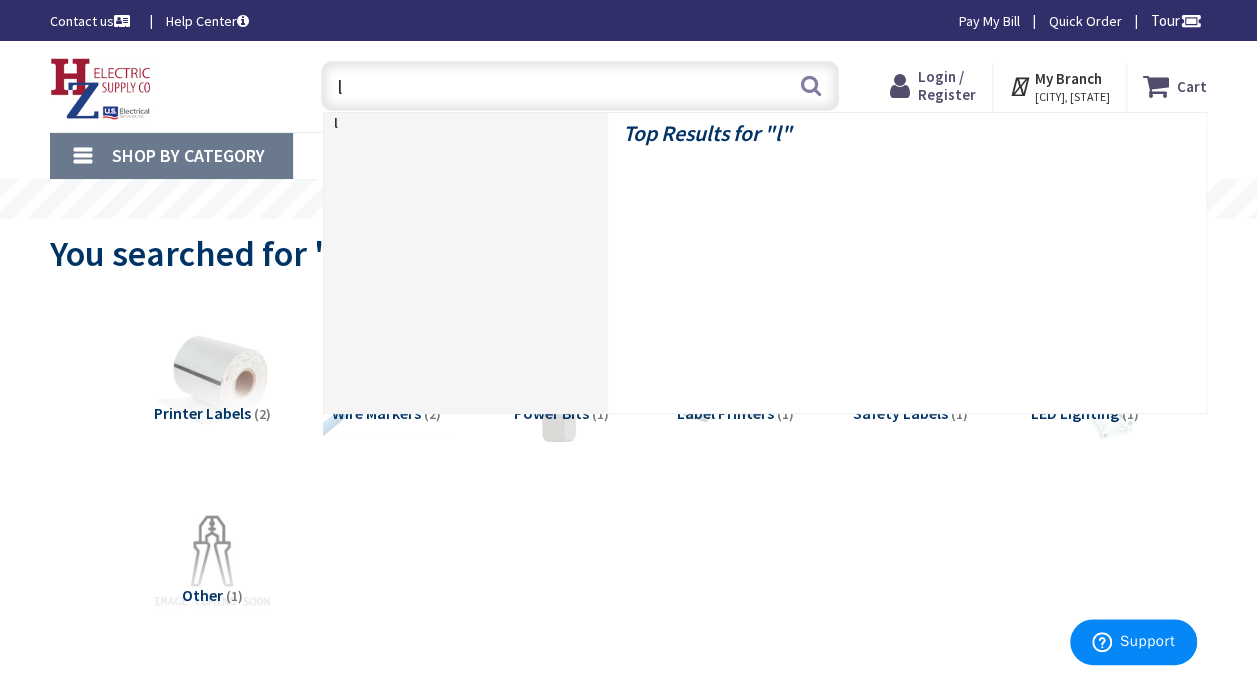 type on "lb" 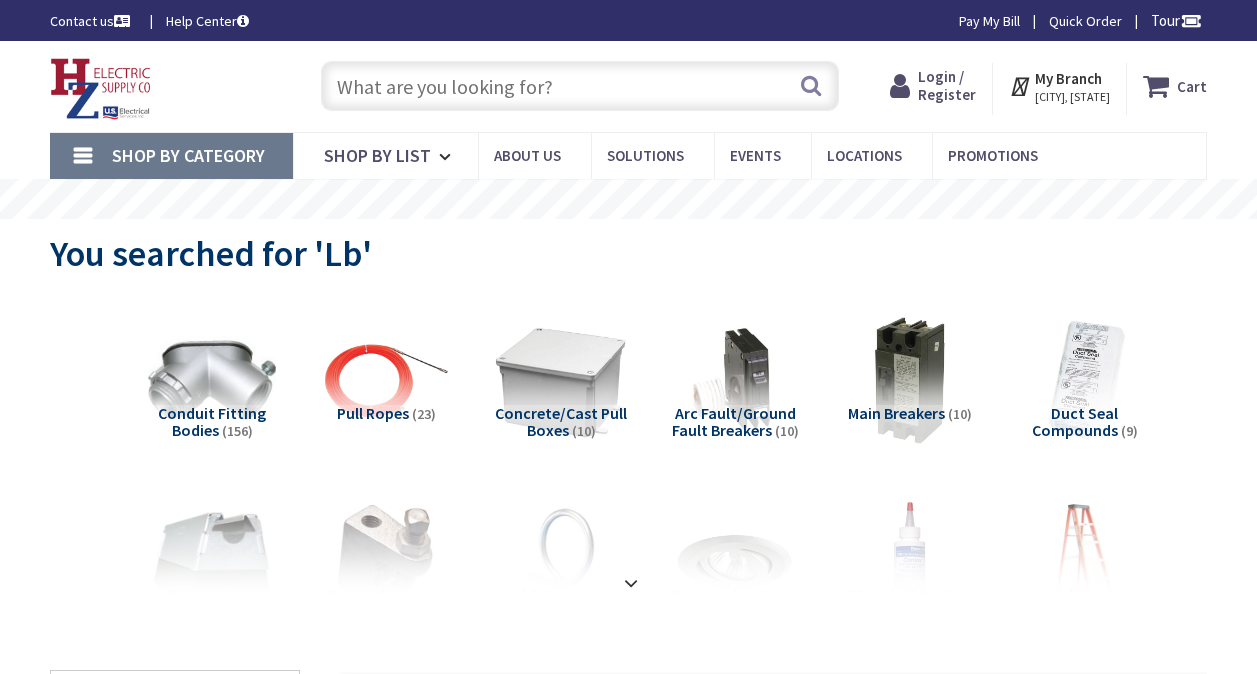 scroll, scrollTop: 0, scrollLeft: 0, axis: both 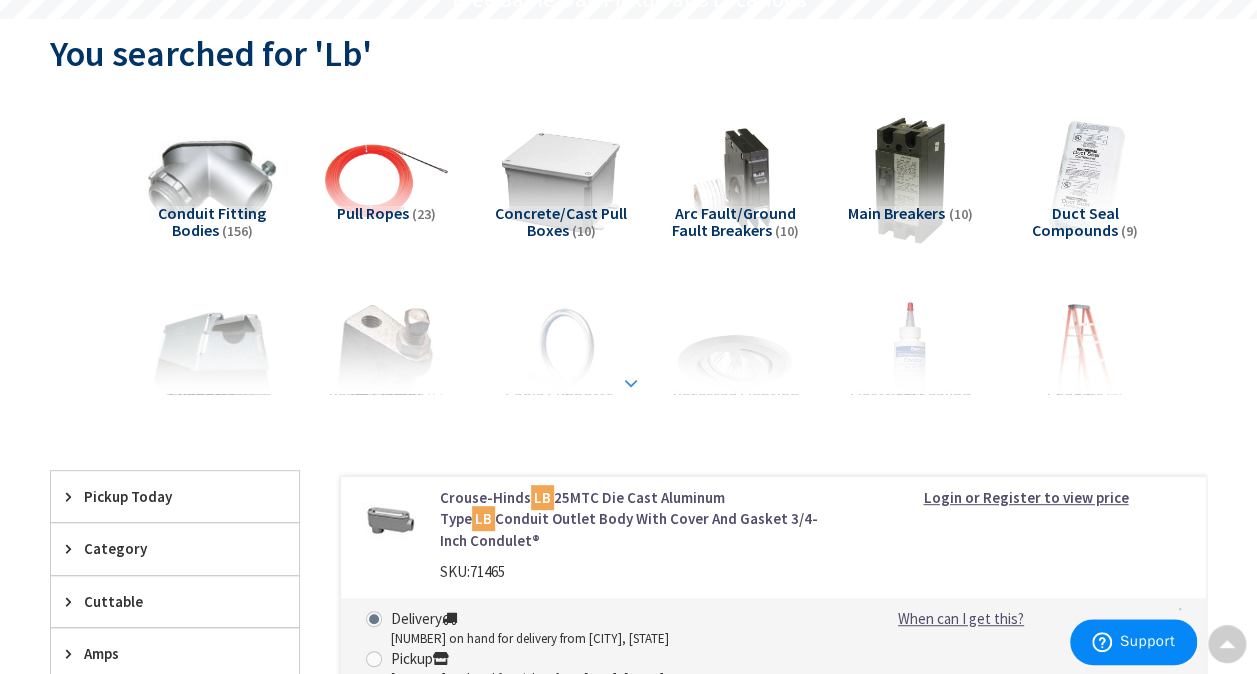 click at bounding box center (631, 383) 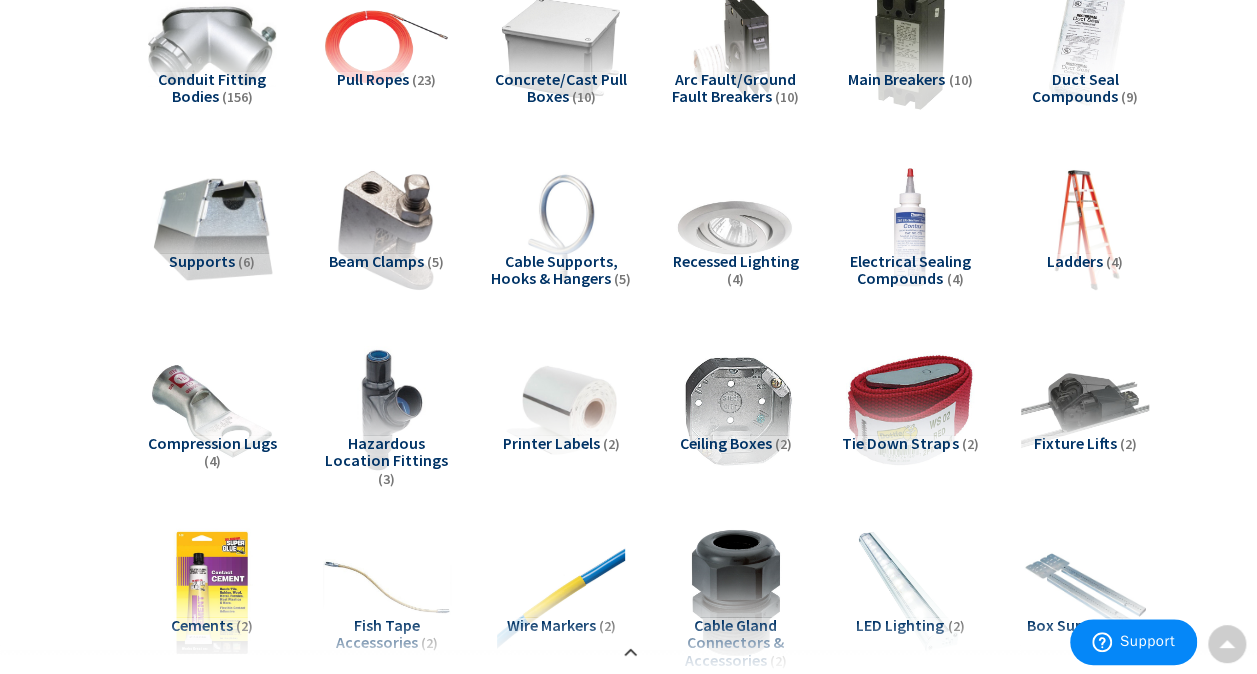 scroll, scrollTop: 100, scrollLeft: 0, axis: vertical 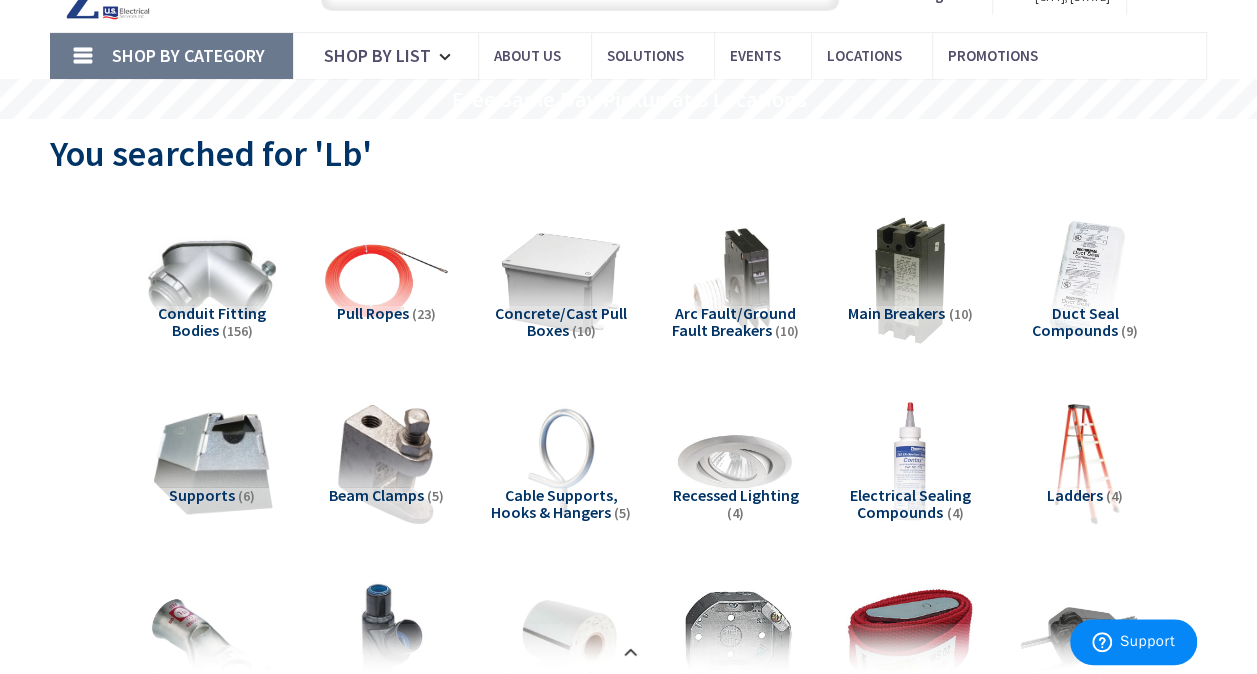 click on "Conduit Fitting Bodies" at bounding box center (212, 322) 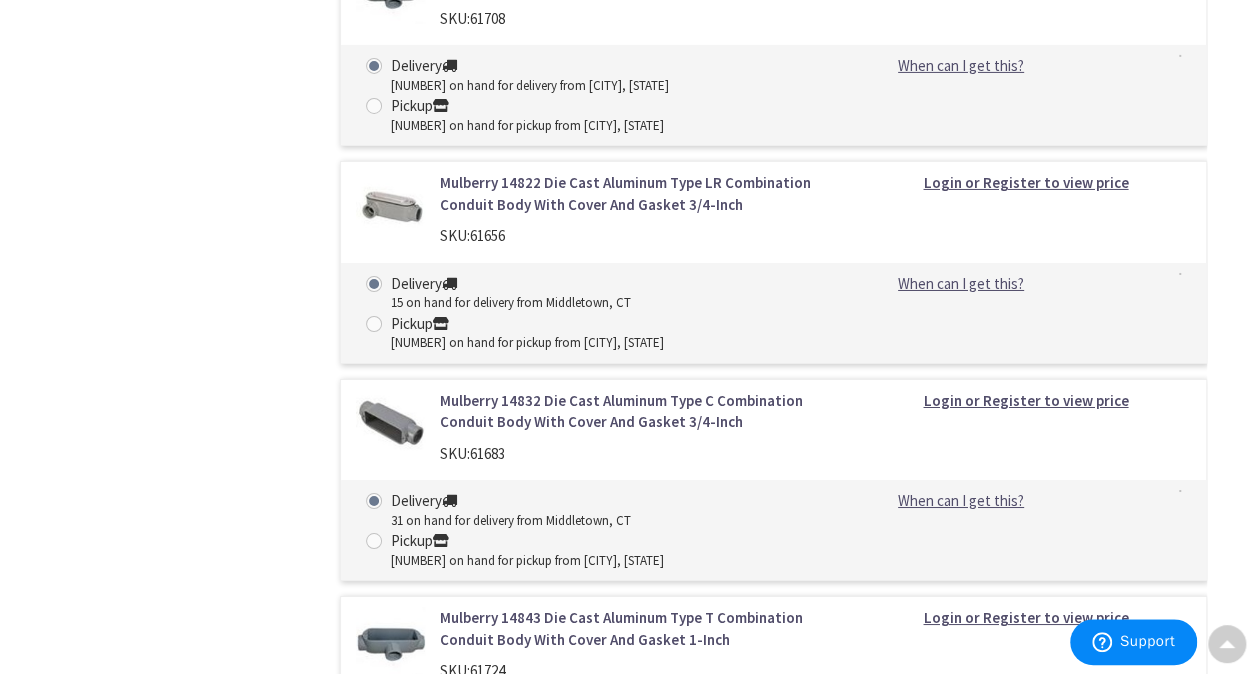 scroll, scrollTop: 14712, scrollLeft: 0, axis: vertical 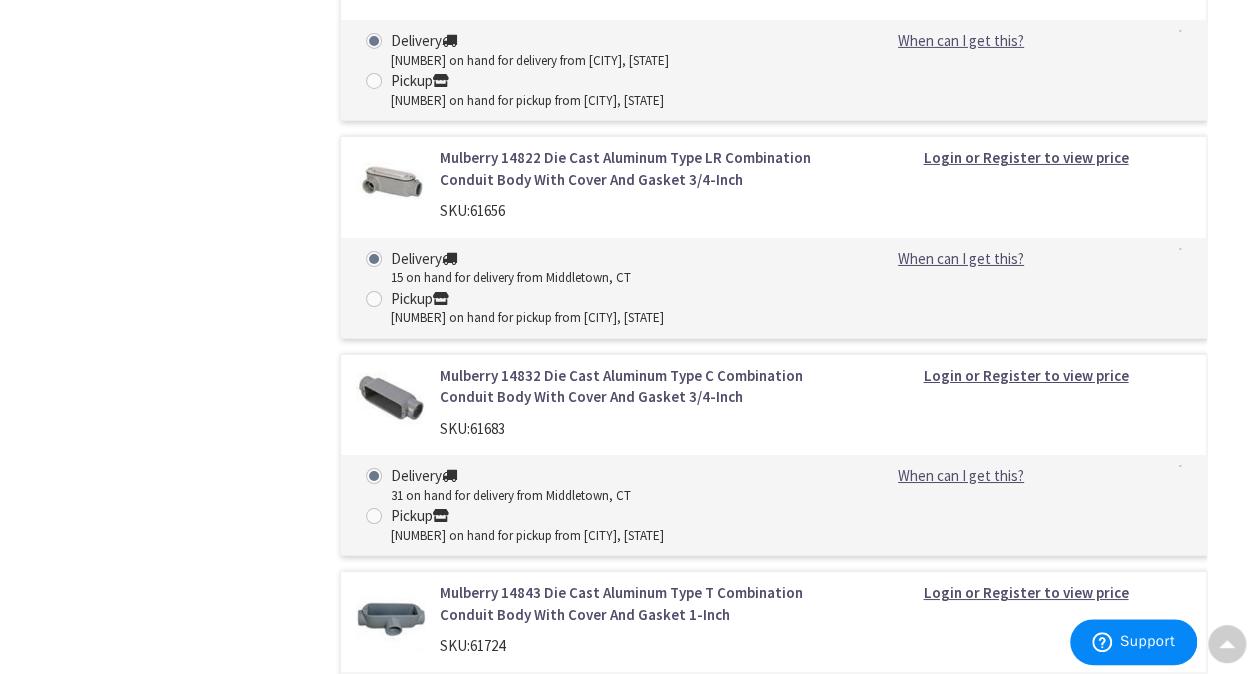 click on "Mulberry 14822 Die Cast Aluminum Type LR Combination Conduit Body With Cover And Gasket 3/4-Inch" at bounding box center [635, 168] 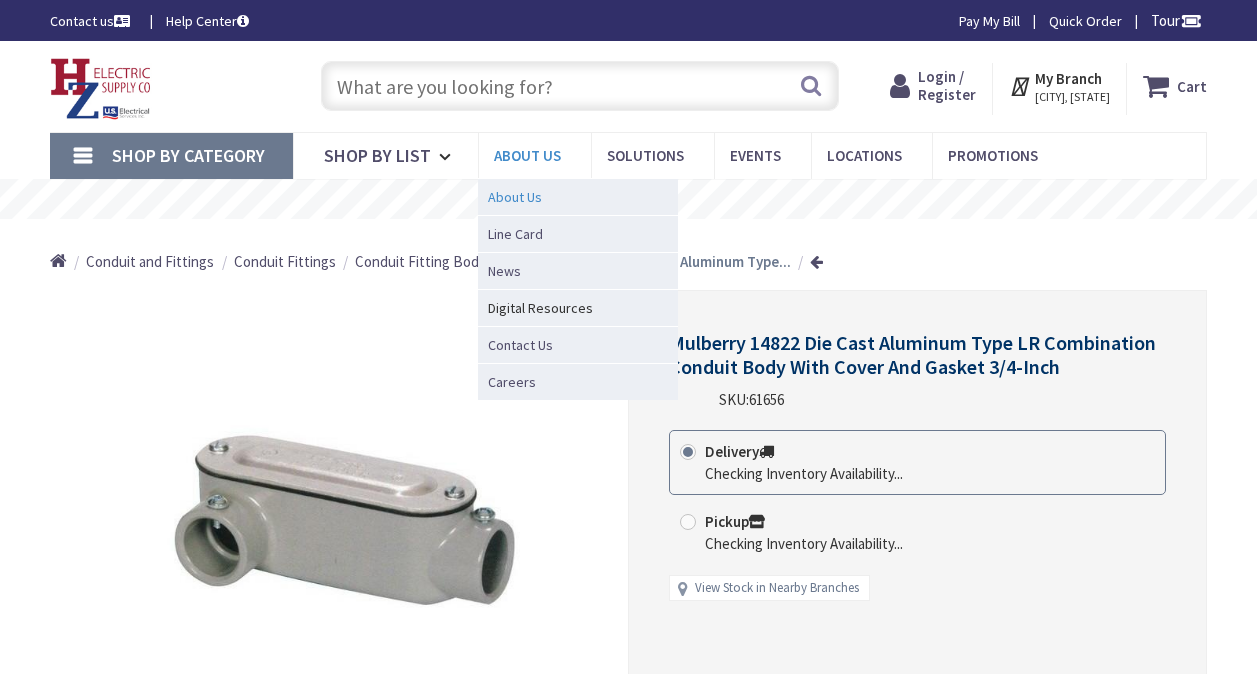 scroll, scrollTop: 0, scrollLeft: 0, axis: both 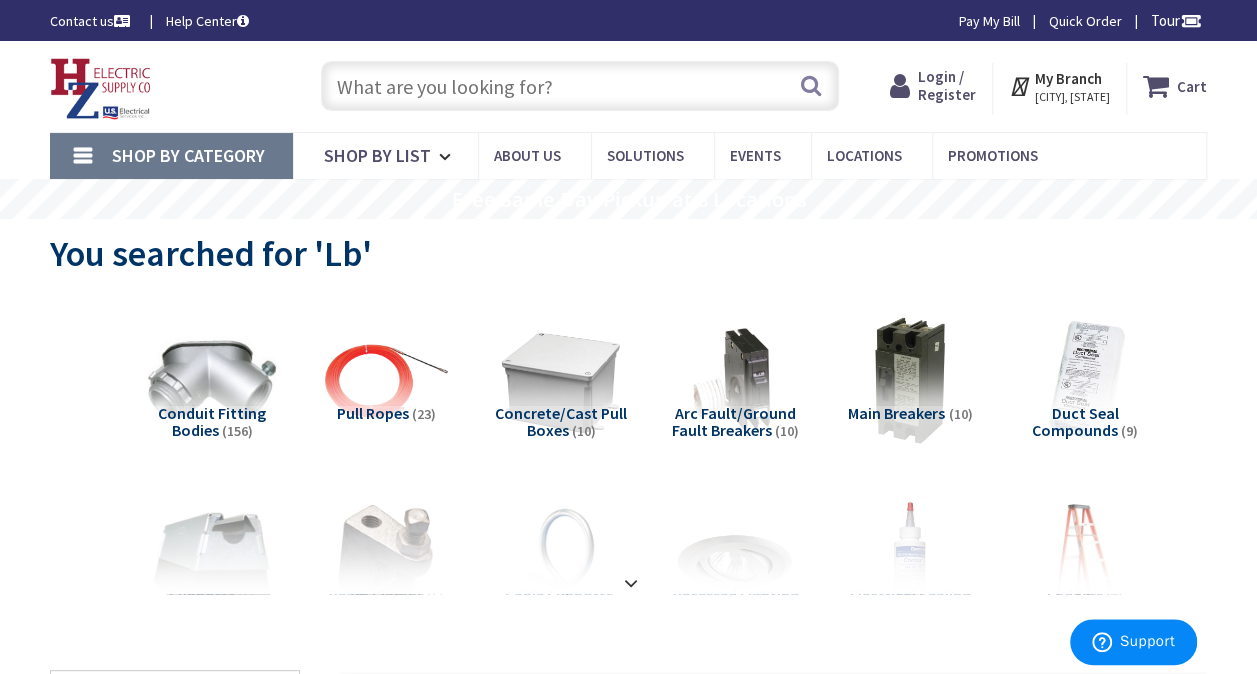 click at bounding box center (580, 86) 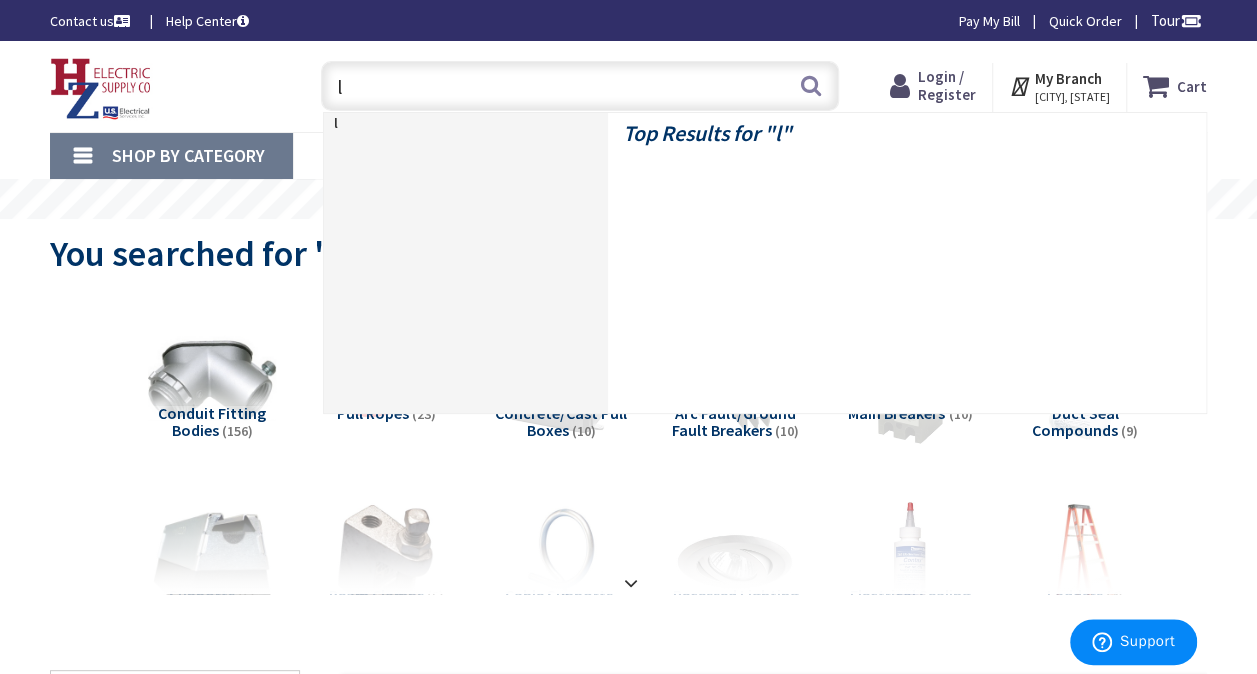 type on "lr" 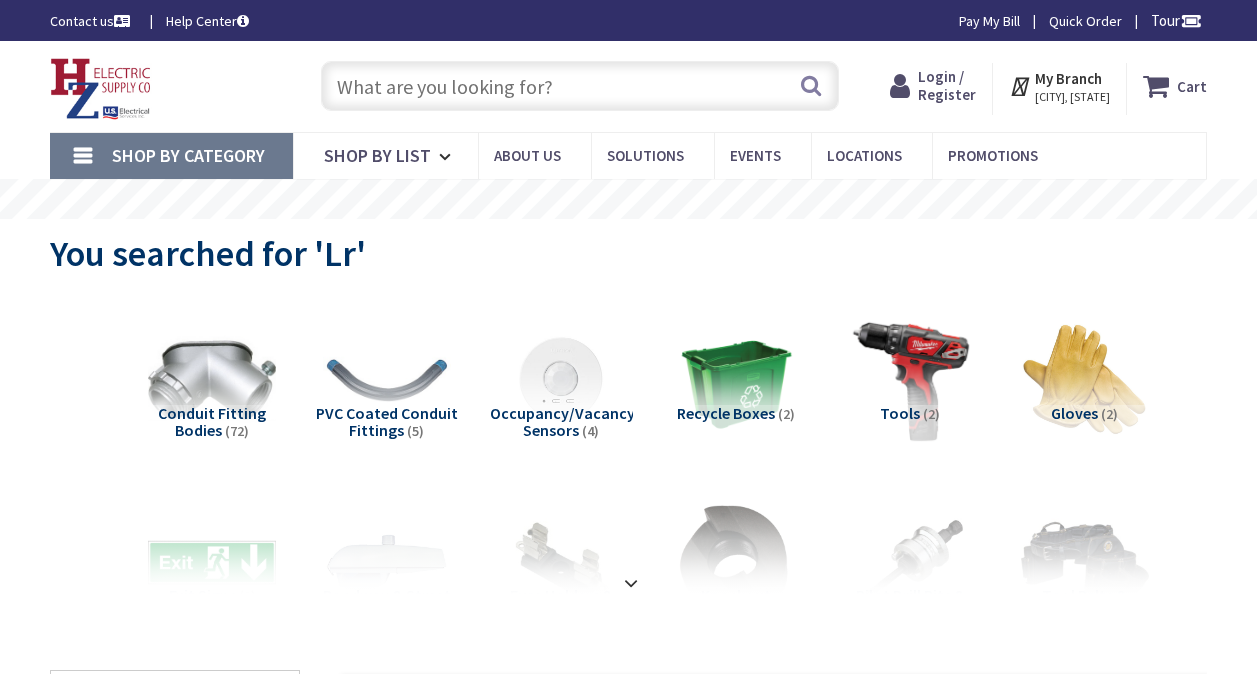 scroll, scrollTop: 0, scrollLeft: 0, axis: both 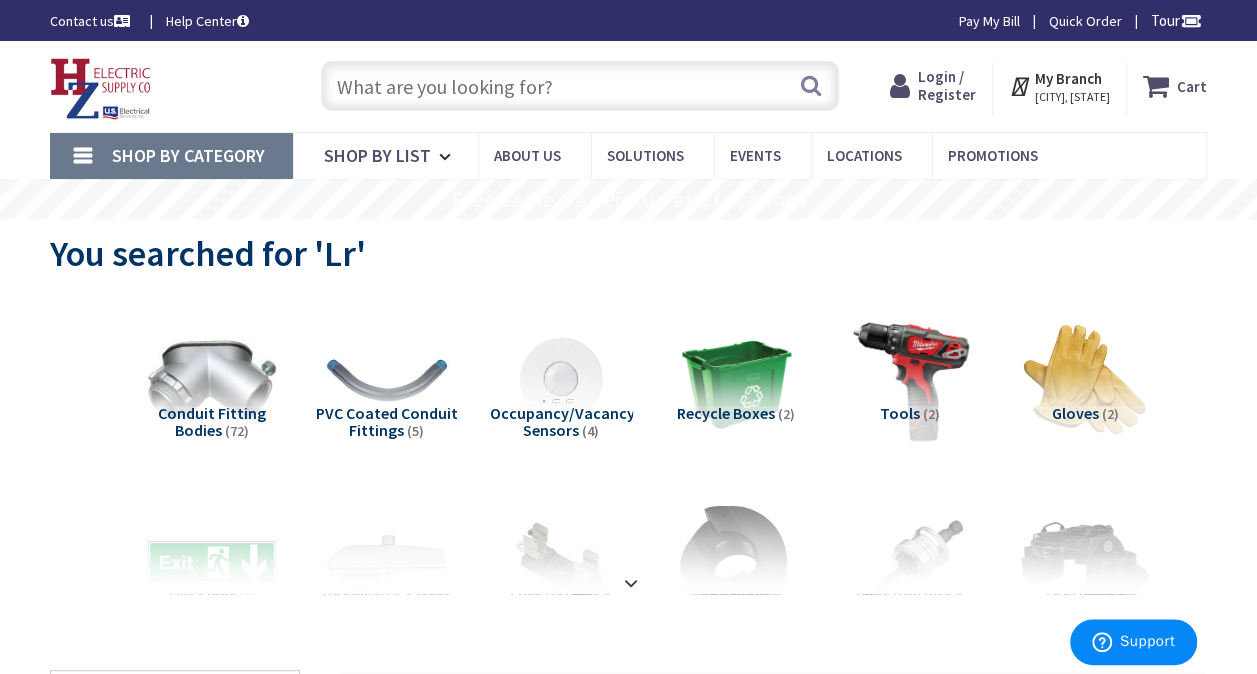 click on "Conduit Fitting Bodies" at bounding box center (212, 422) 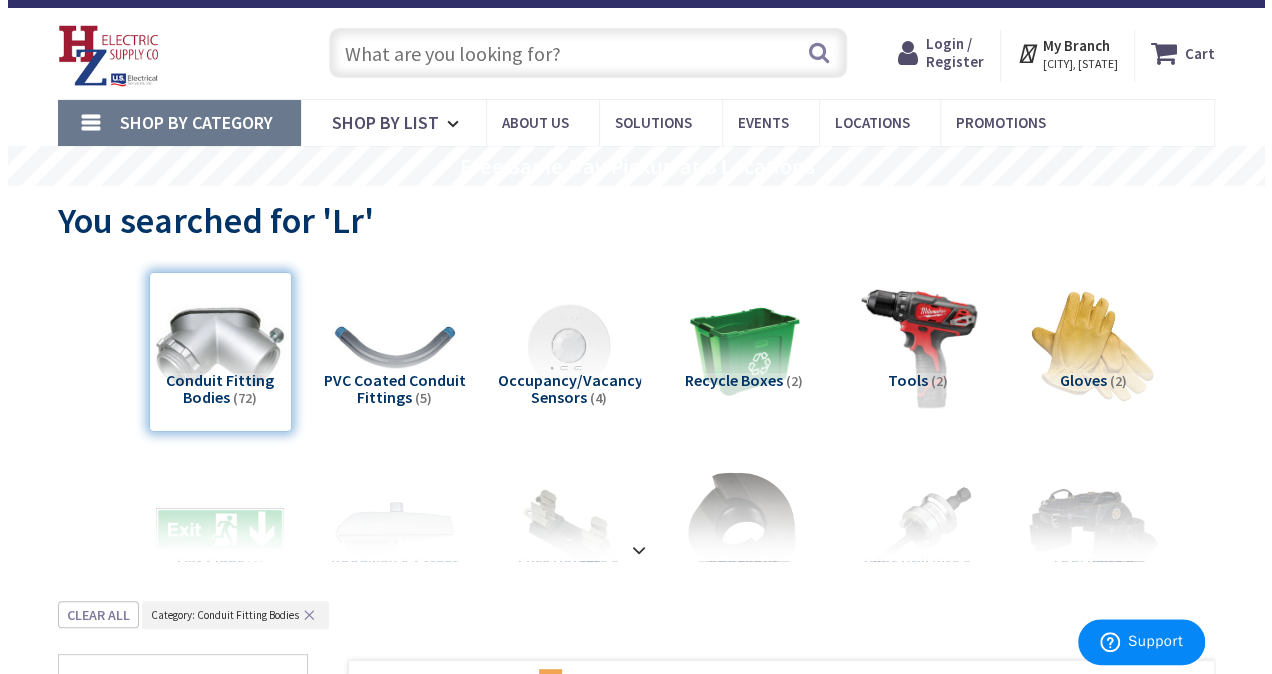 scroll, scrollTop: 0, scrollLeft: 0, axis: both 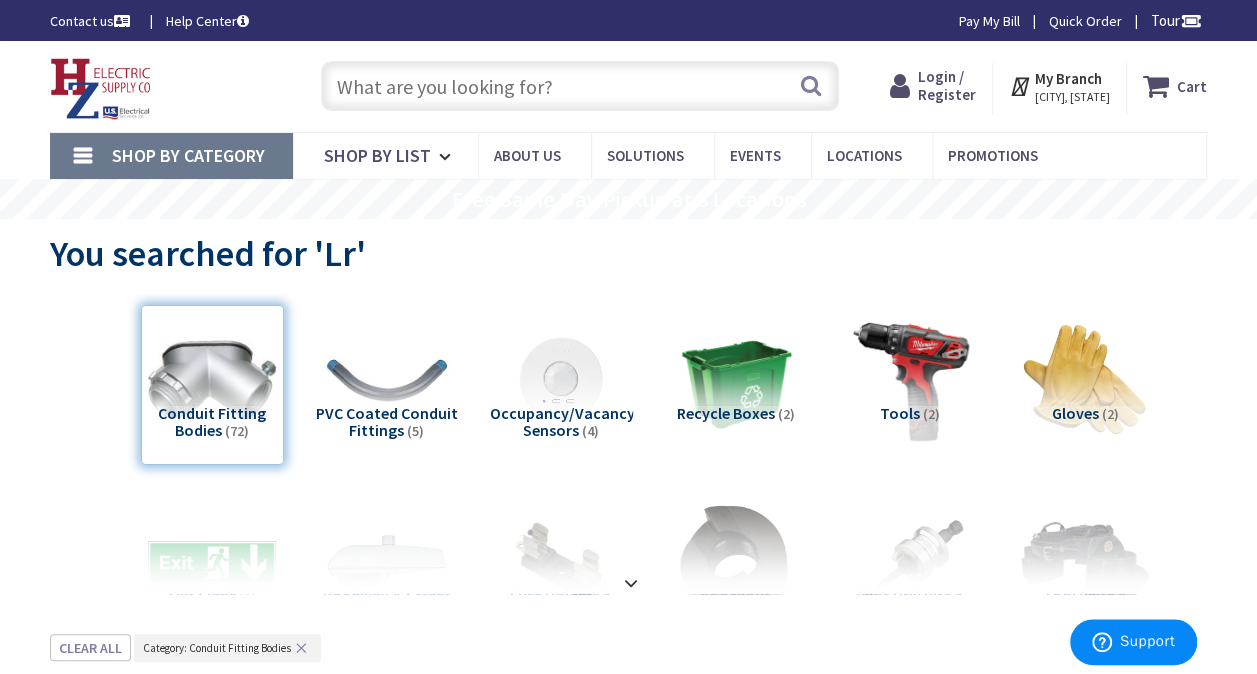 click on "My Branch" at bounding box center (1068, 78) 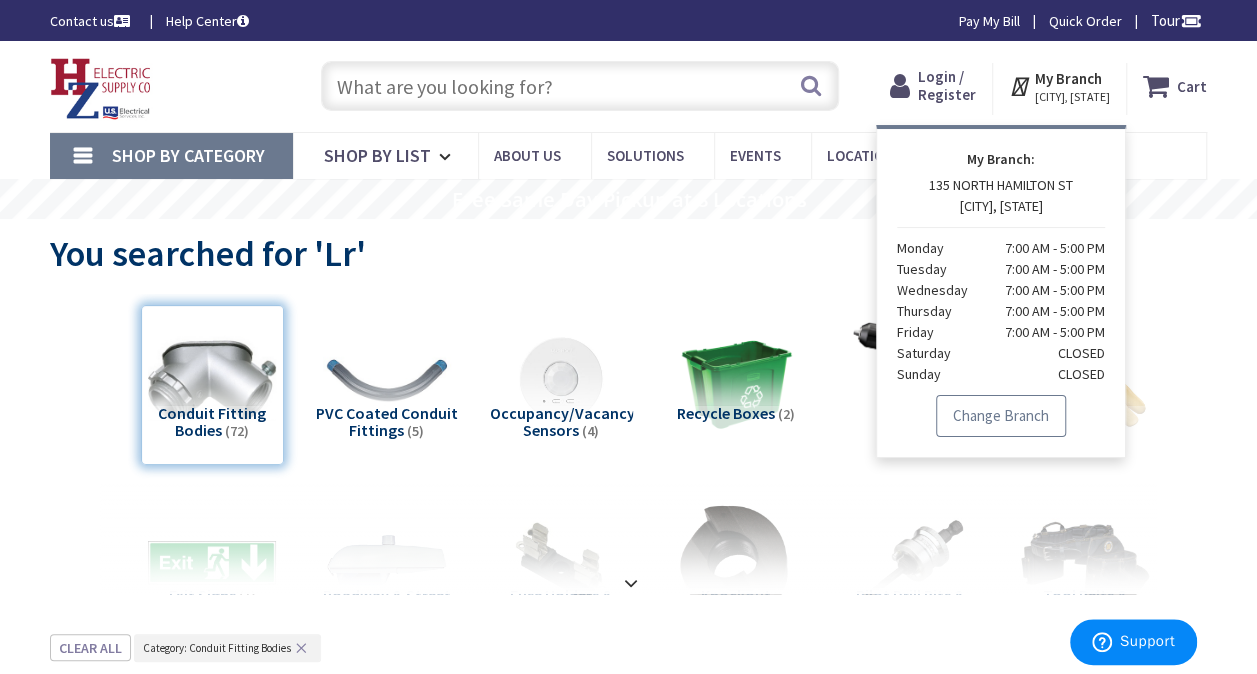 click on "Change Branch" at bounding box center (1001, 416) 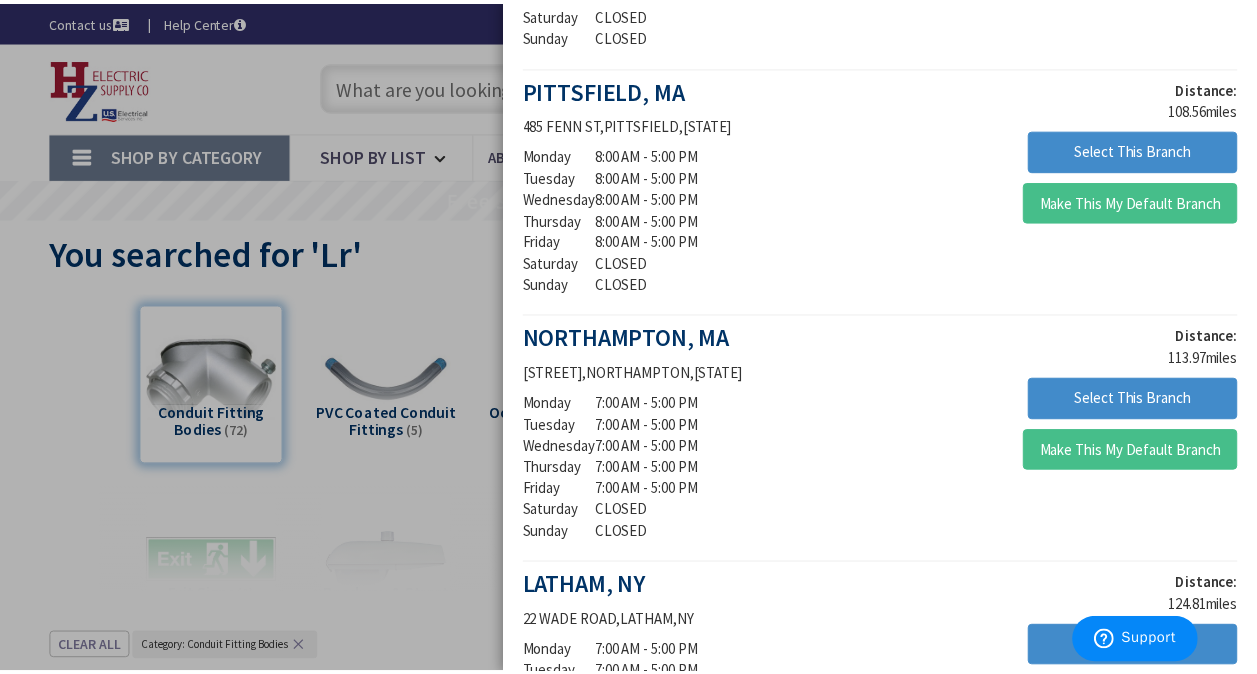 scroll, scrollTop: 1600, scrollLeft: 0, axis: vertical 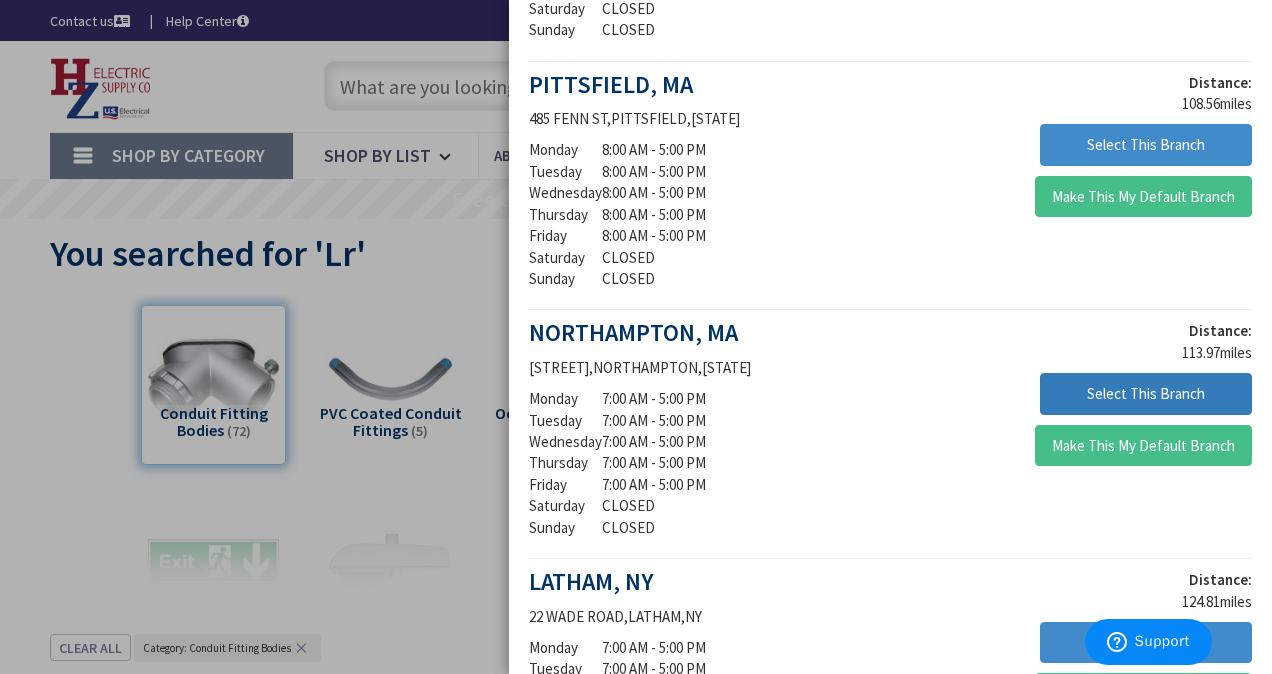 click on "Select This Branch" at bounding box center (1146, 394) 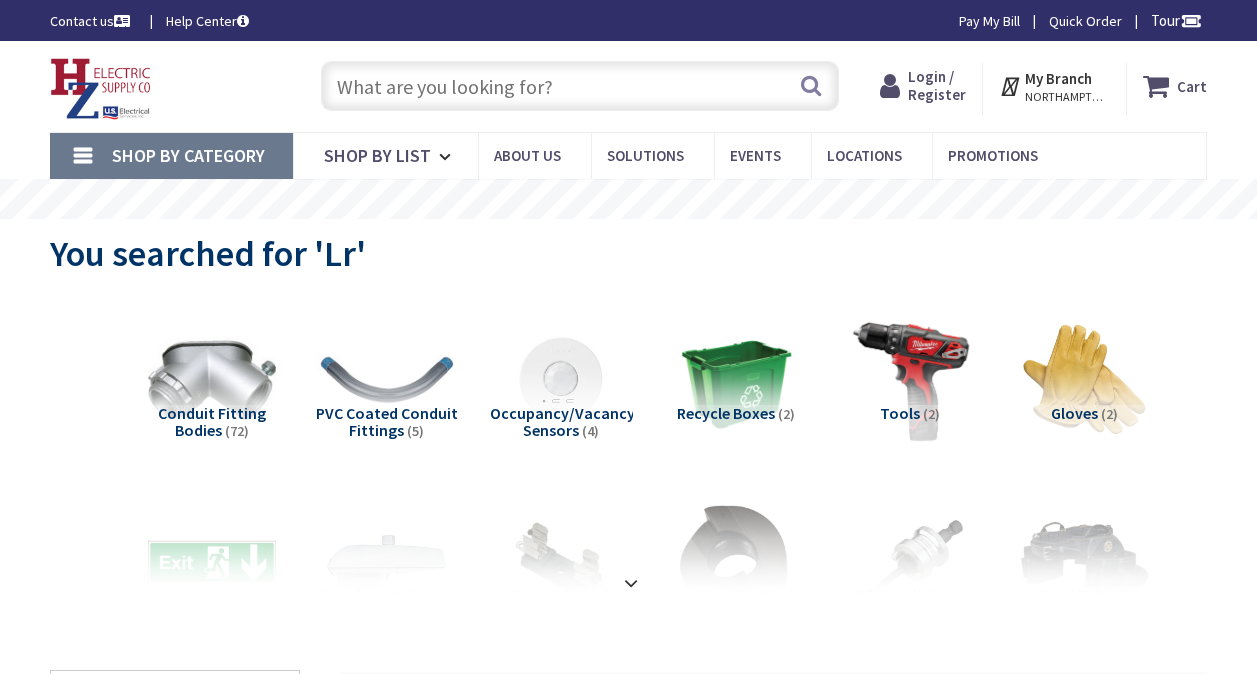 scroll, scrollTop: 0, scrollLeft: 0, axis: both 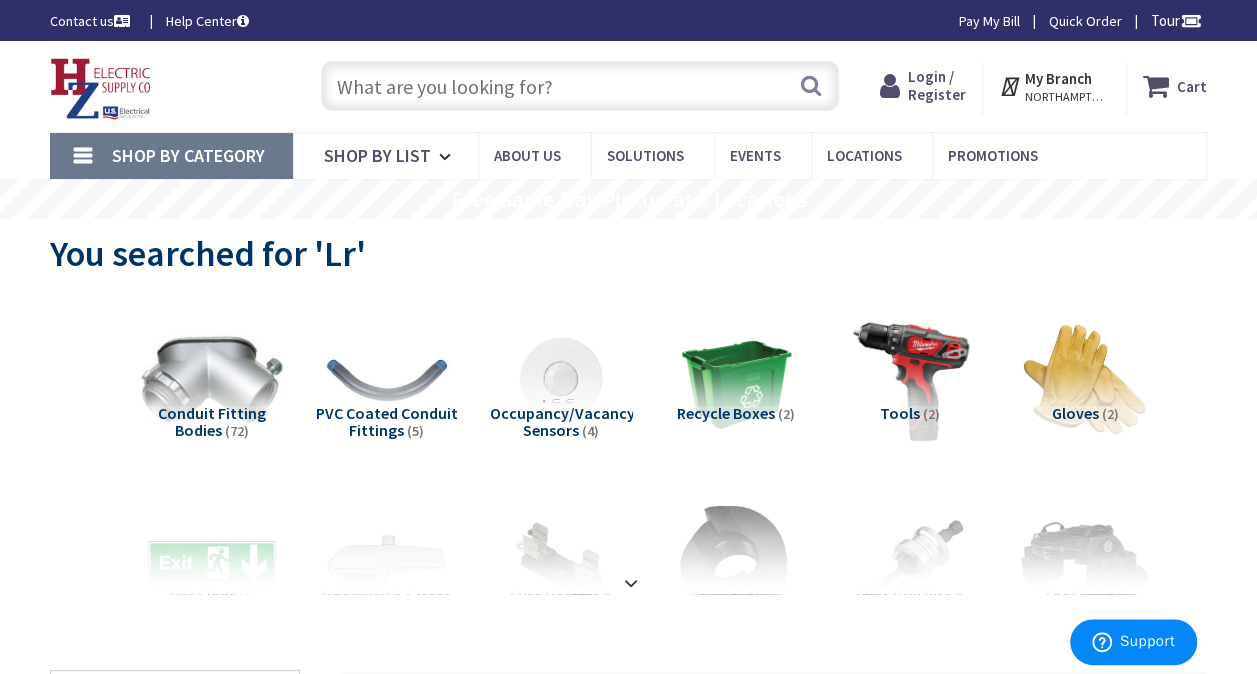 click at bounding box center [212, 380] 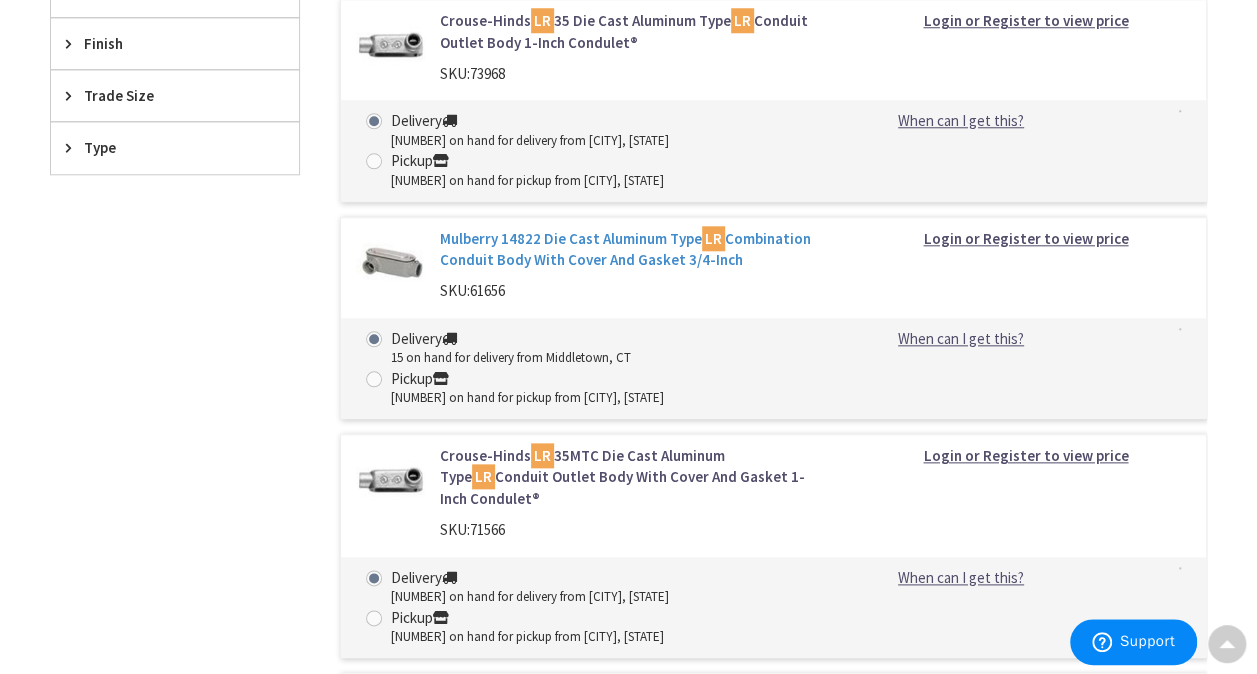 scroll, scrollTop: 1033, scrollLeft: 0, axis: vertical 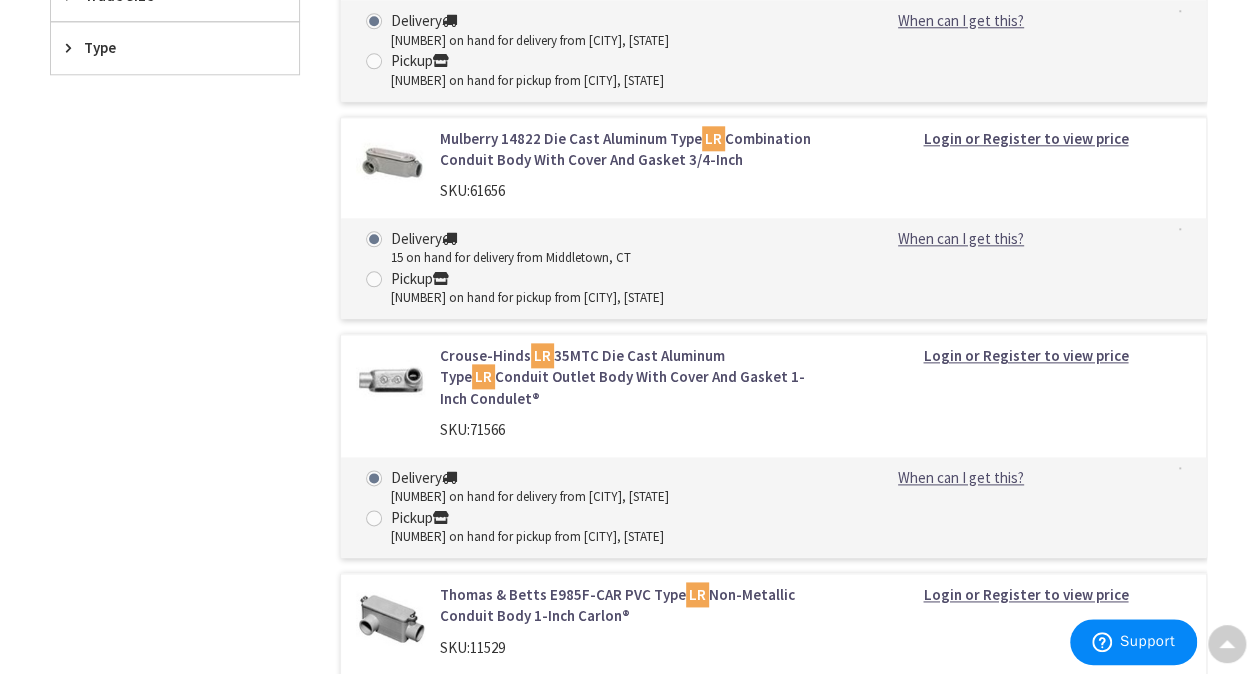 click on "Mulberry 14822 Die Cast Aluminum Type  LR  Combination Conduit Body With Cover And Gasket 3/4-Inch" at bounding box center [635, 149] 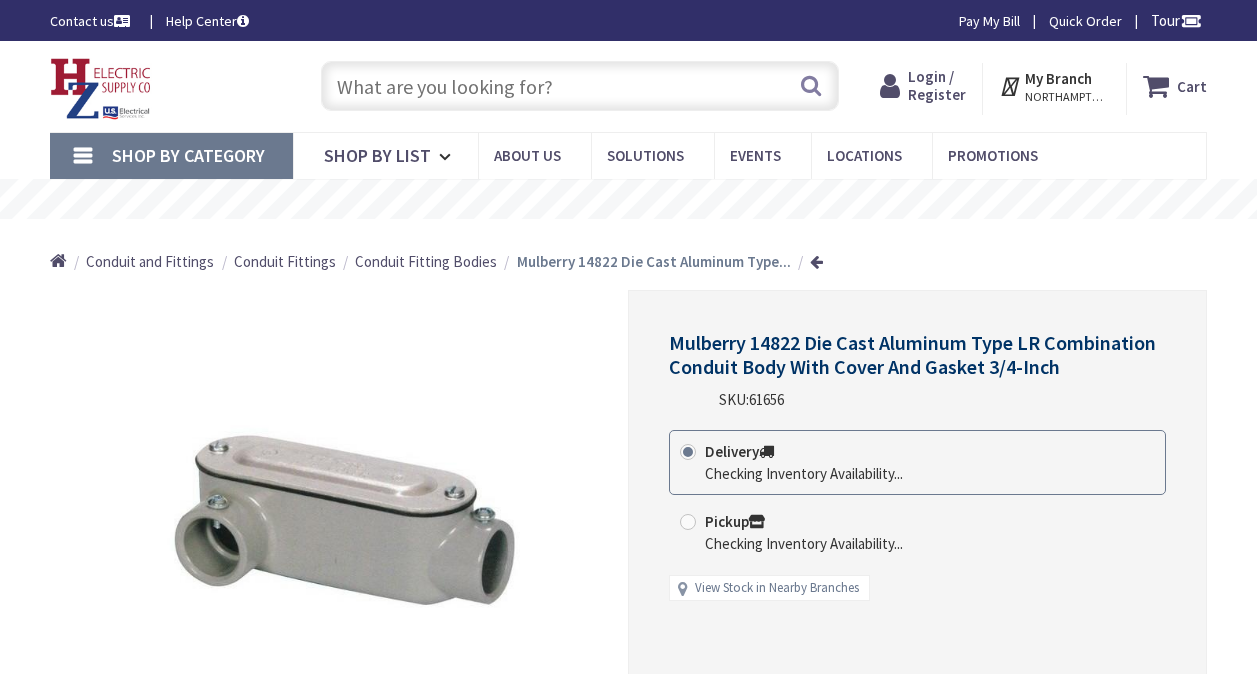 scroll, scrollTop: 0, scrollLeft: 0, axis: both 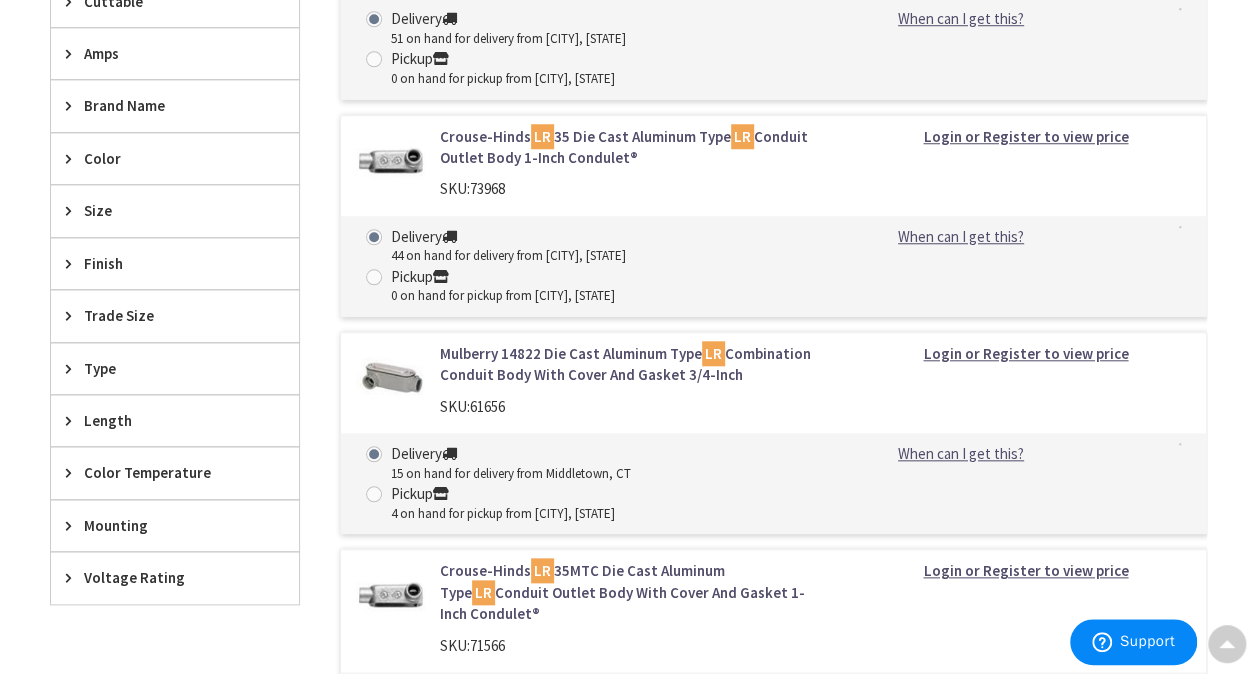 click on "Size" at bounding box center (175, 210) 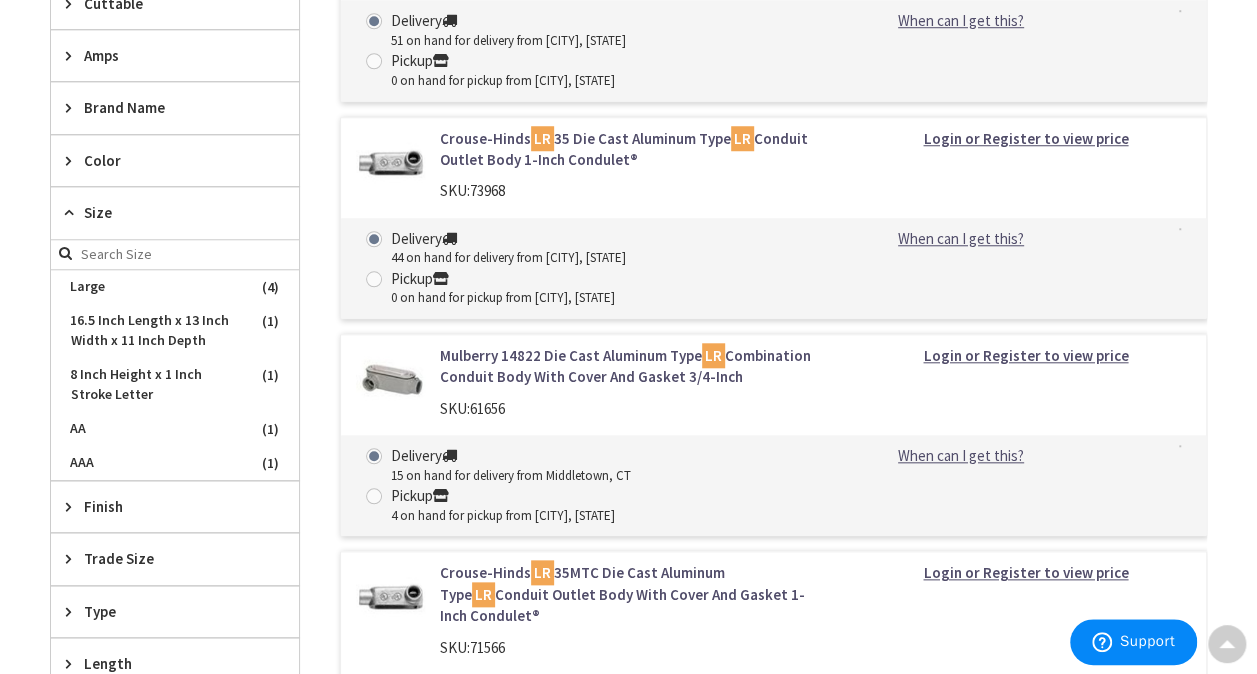 scroll, scrollTop: 800, scrollLeft: 0, axis: vertical 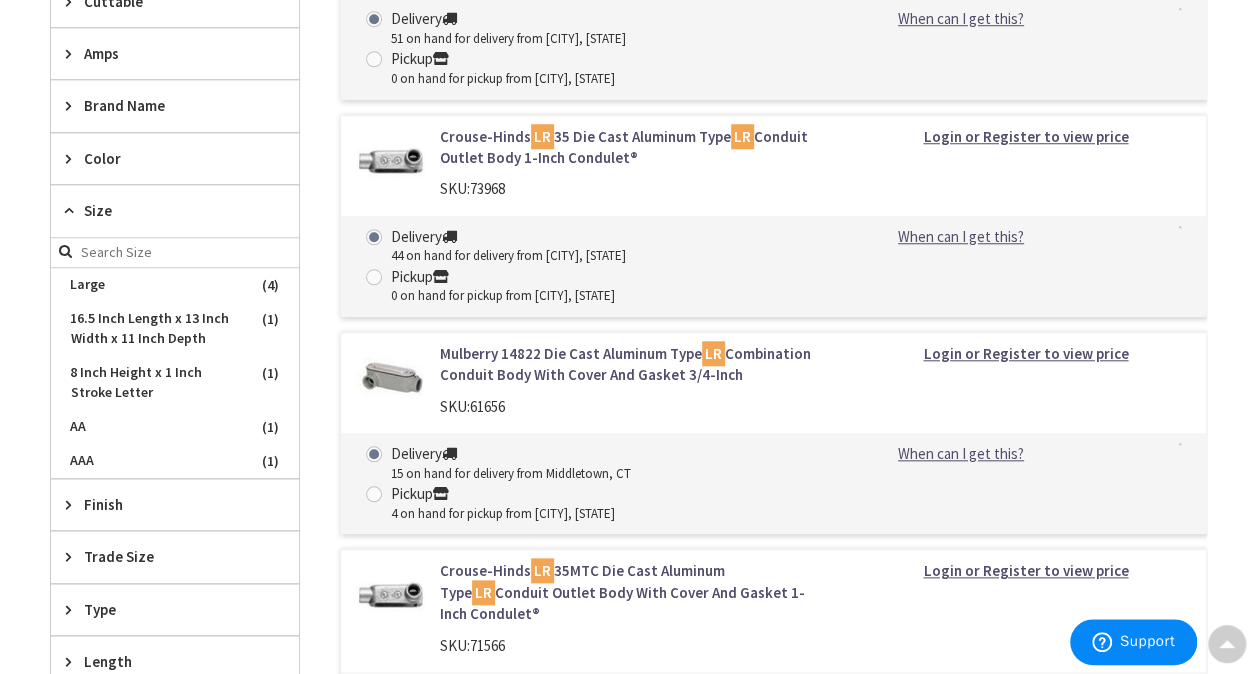 click at bounding box center (73, 210) 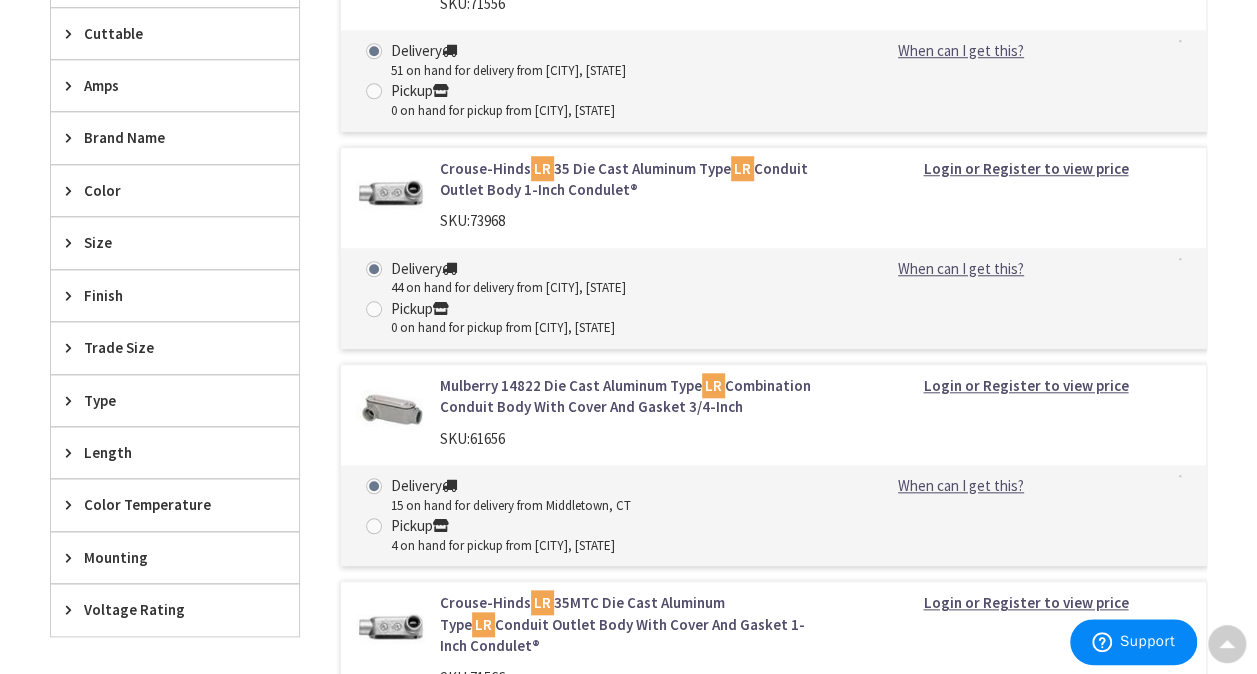 scroll, scrollTop: 800, scrollLeft: 0, axis: vertical 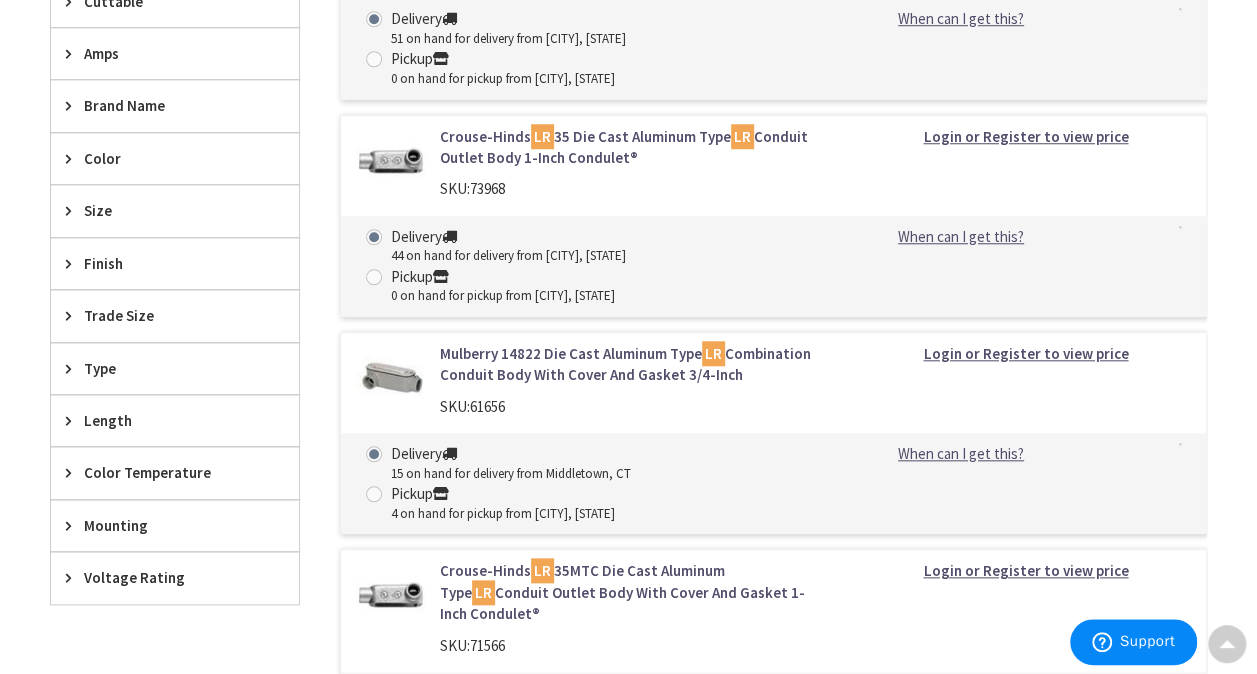 click on "Trade Size" at bounding box center [165, 315] 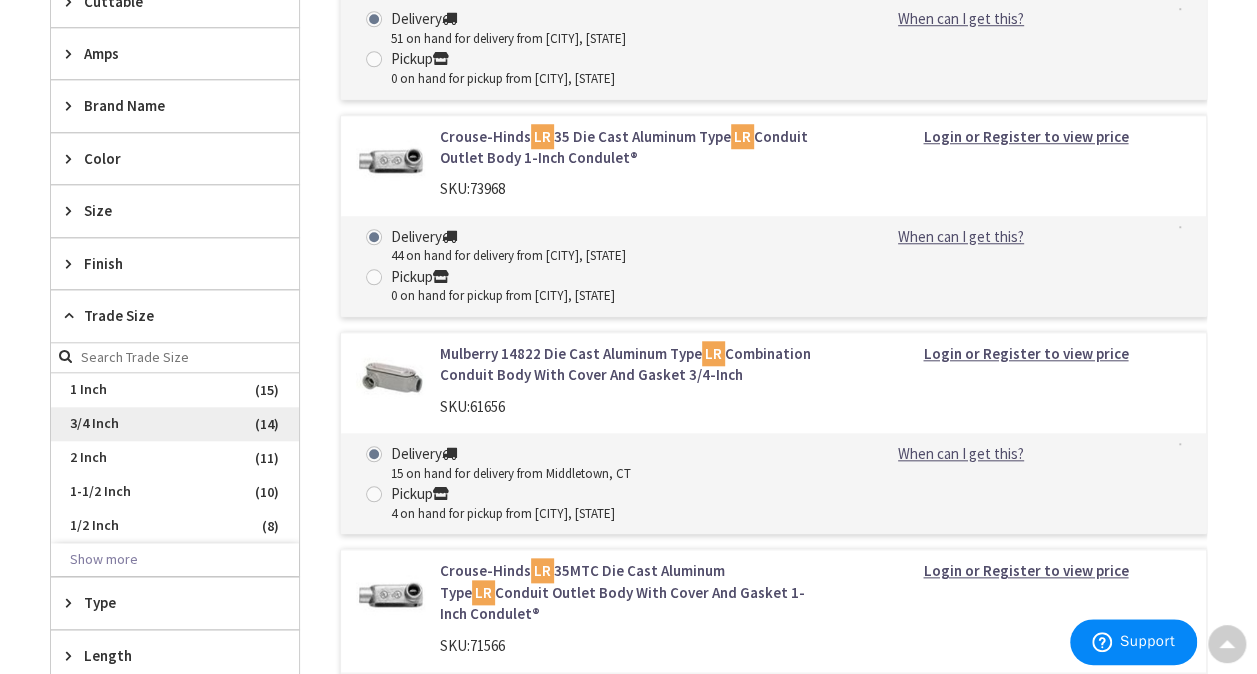 click on "3/4 Inch" at bounding box center [175, 424] 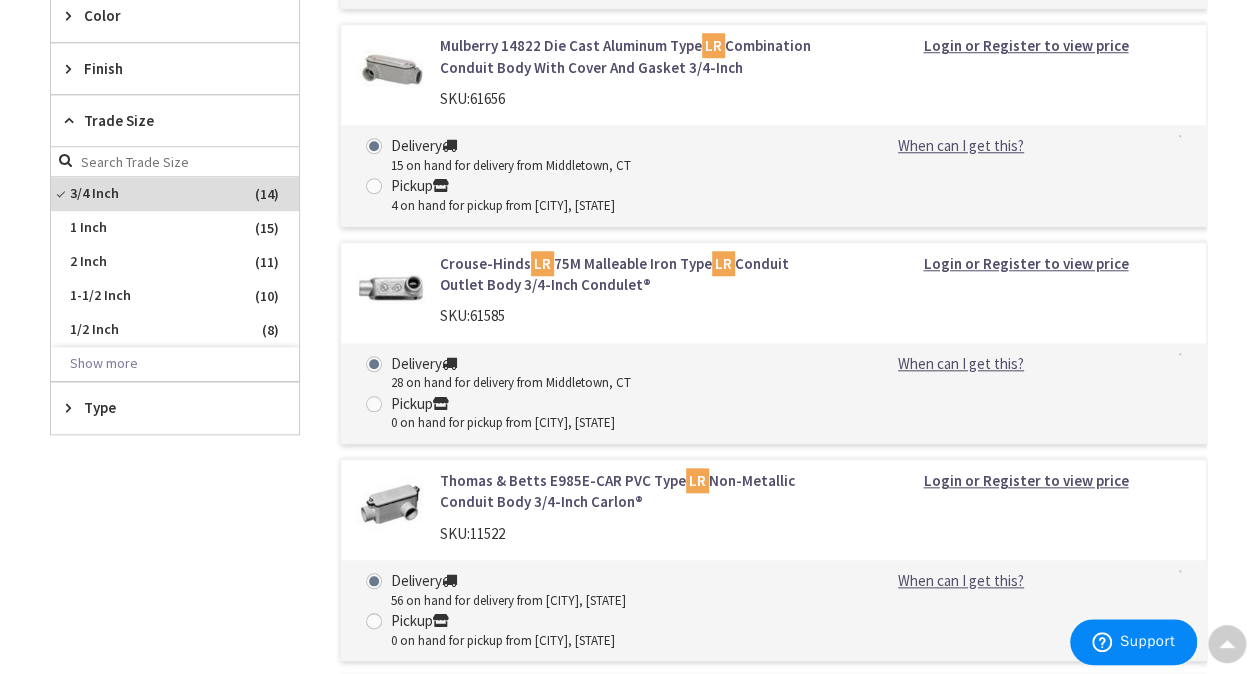 scroll, scrollTop: 708, scrollLeft: 0, axis: vertical 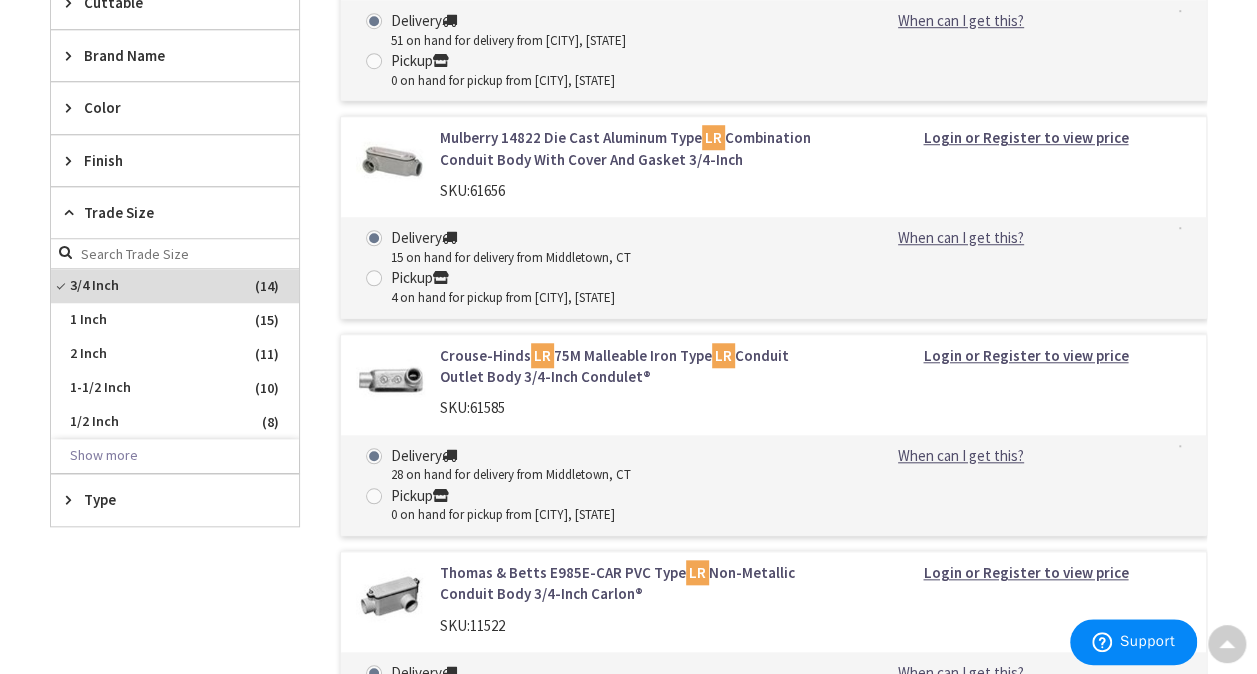 click on "Type" at bounding box center [165, 499] 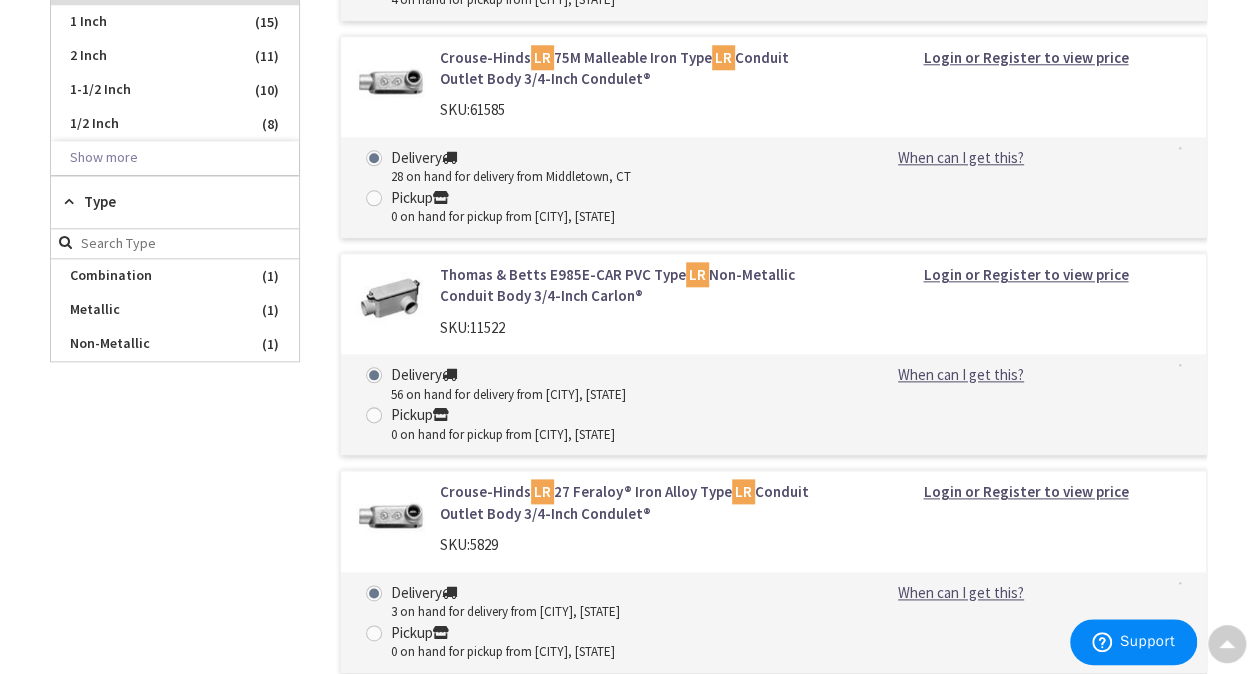 scroll, scrollTop: 1008, scrollLeft: 0, axis: vertical 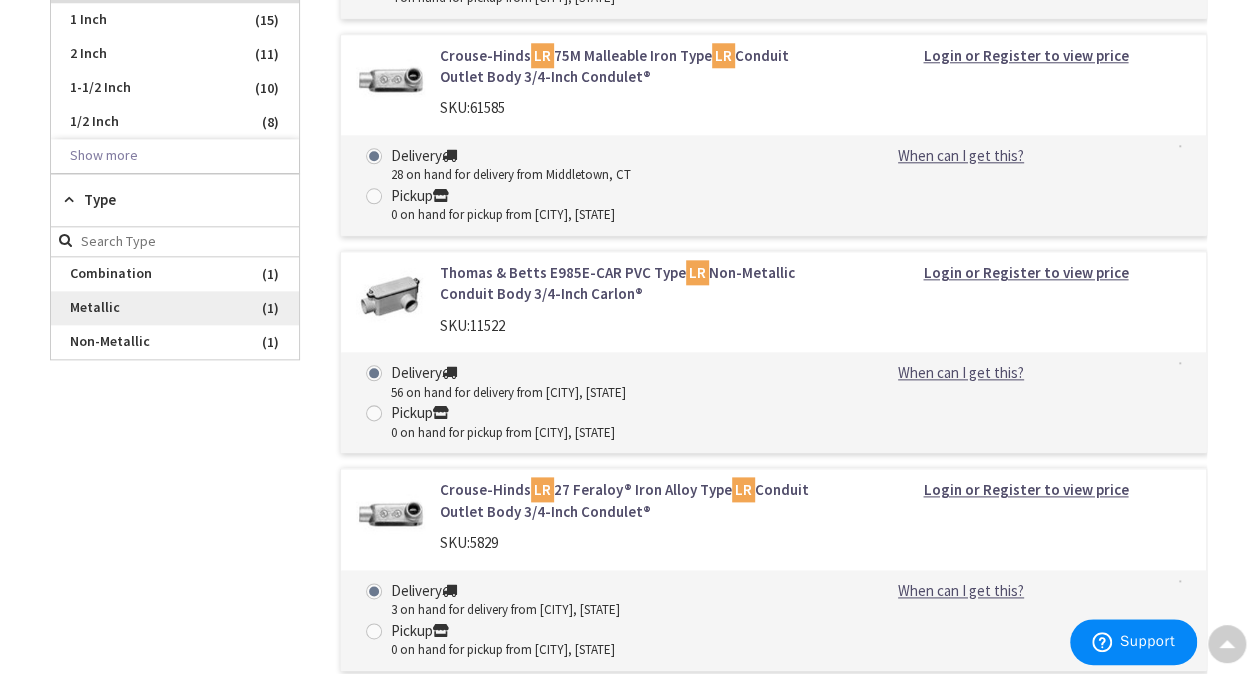 click on "Metallic" at bounding box center (175, 308) 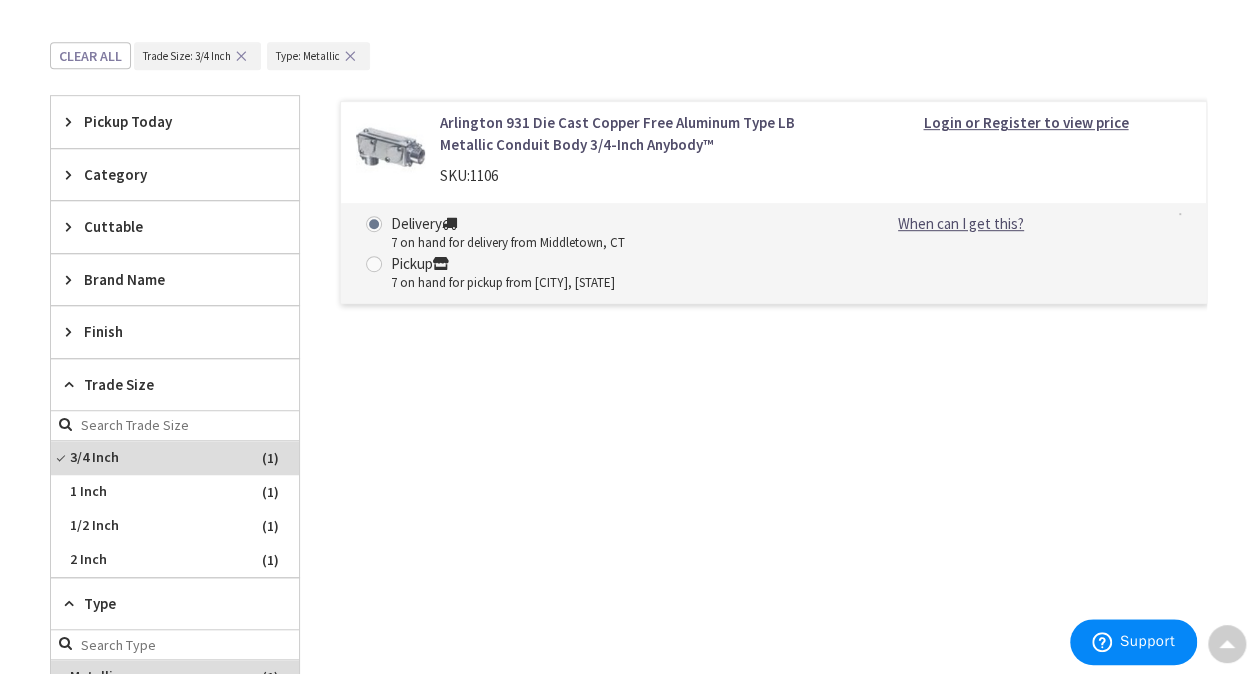 scroll, scrollTop: 456, scrollLeft: 0, axis: vertical 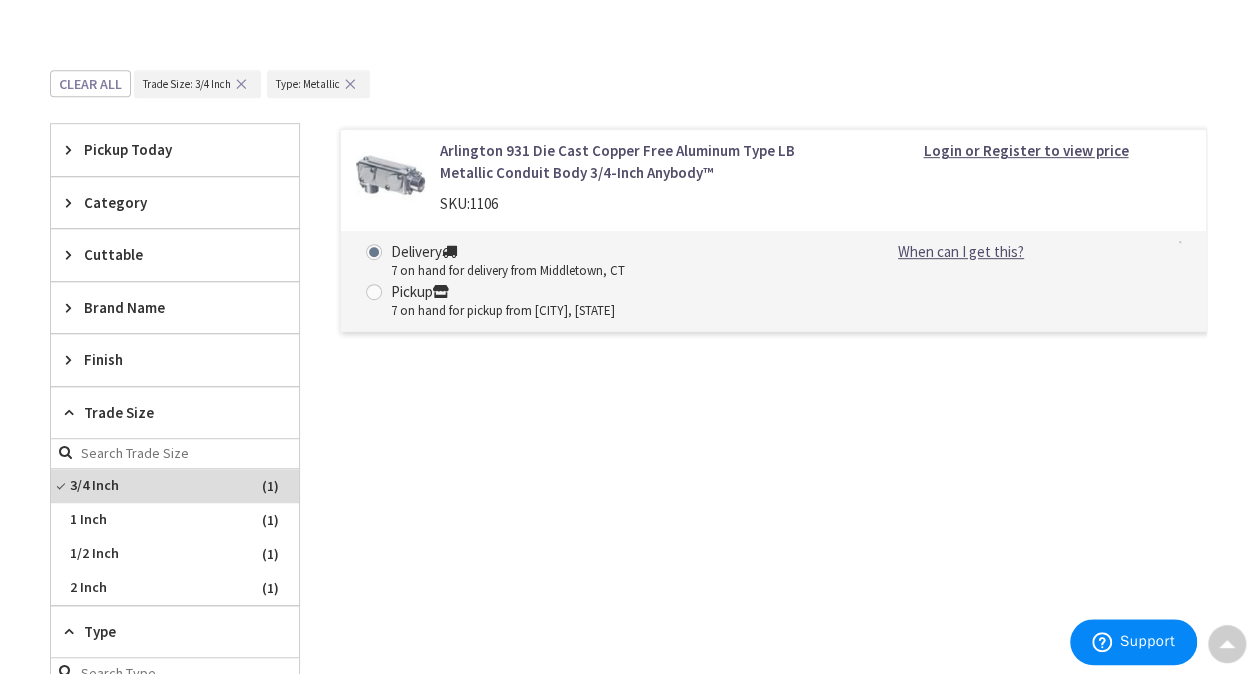 click on "Arlington 931 Die Cast Copper Free Aluminum Type LB Metallic Conduit Body 3/4-Inch Anybody™" at bounding box center [635, 161] 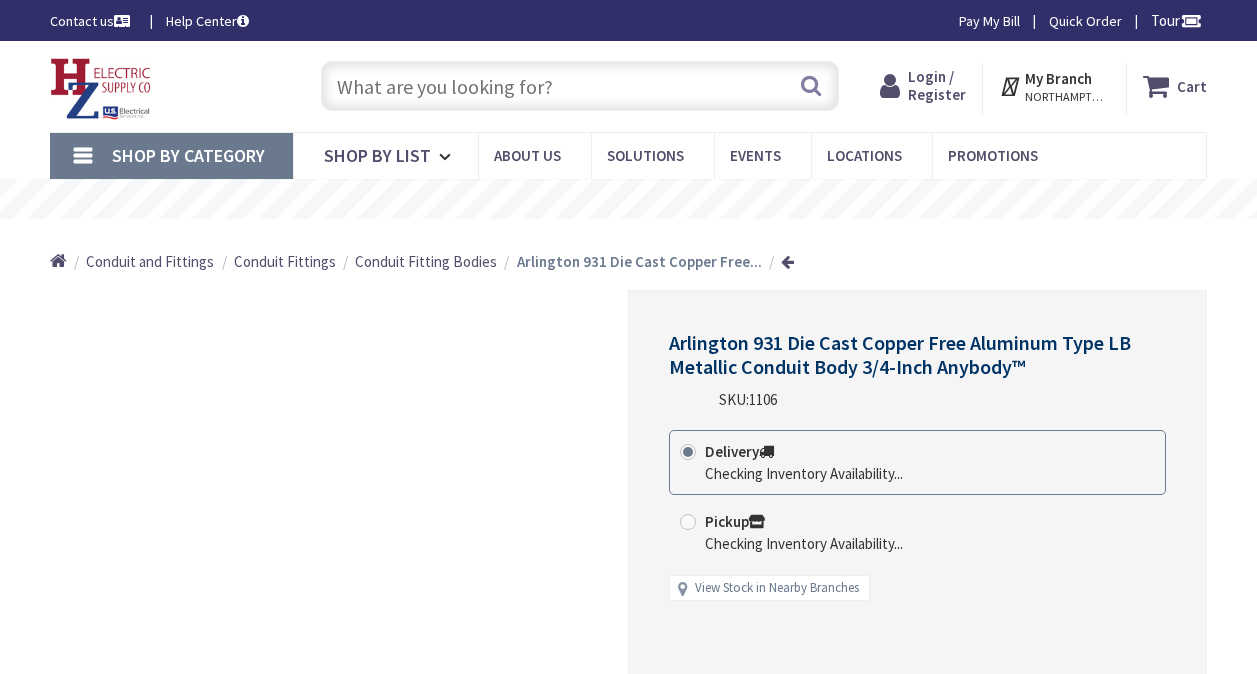 scroll, scrollTop: 0, scrollLeft: 0, axis: both 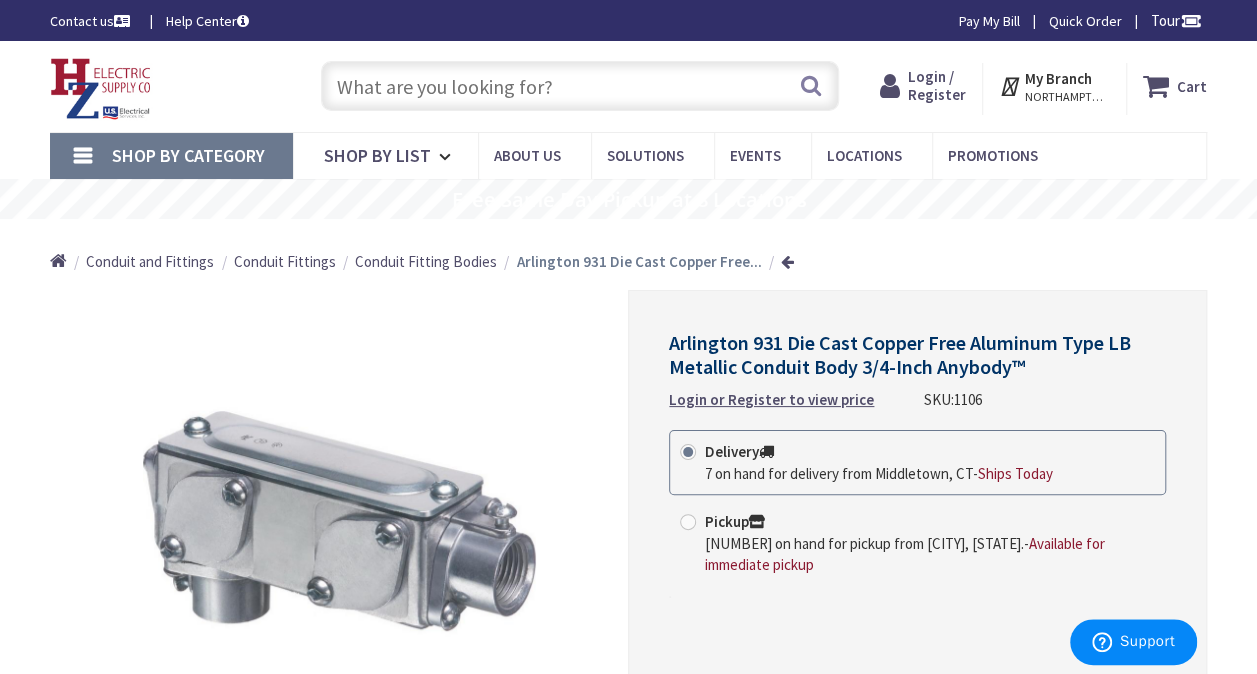 click at bounding box center [580, 86] 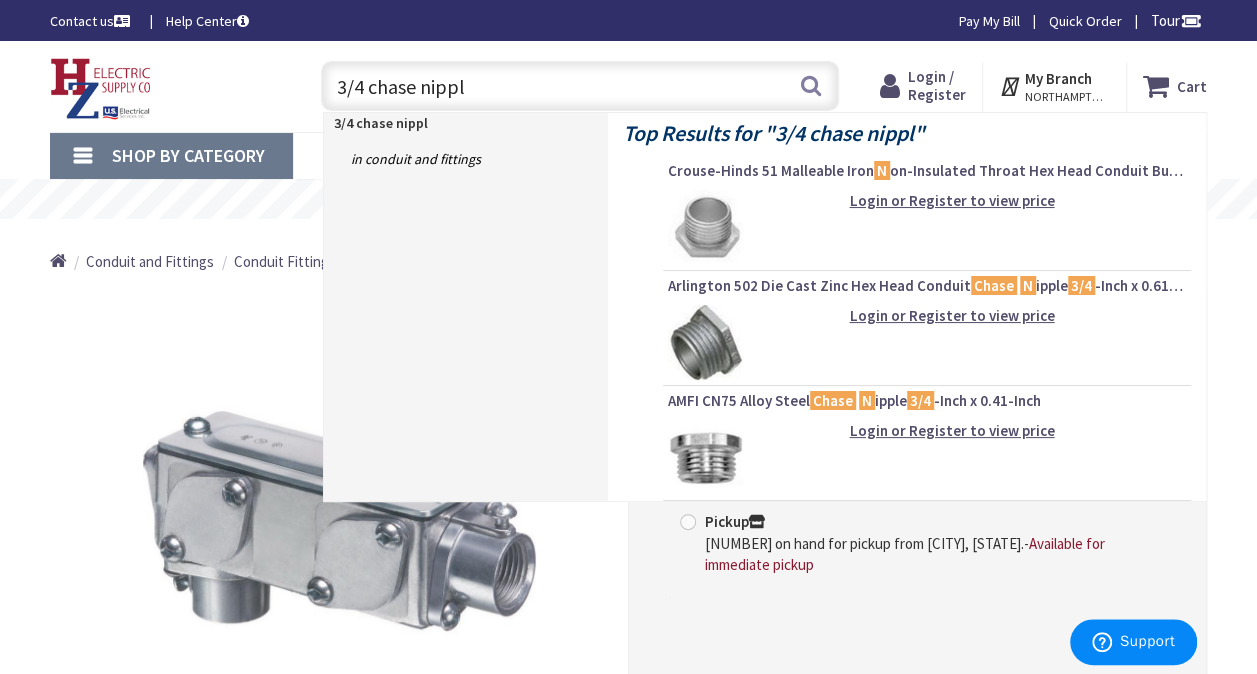 type on "3/4 chase nipple" 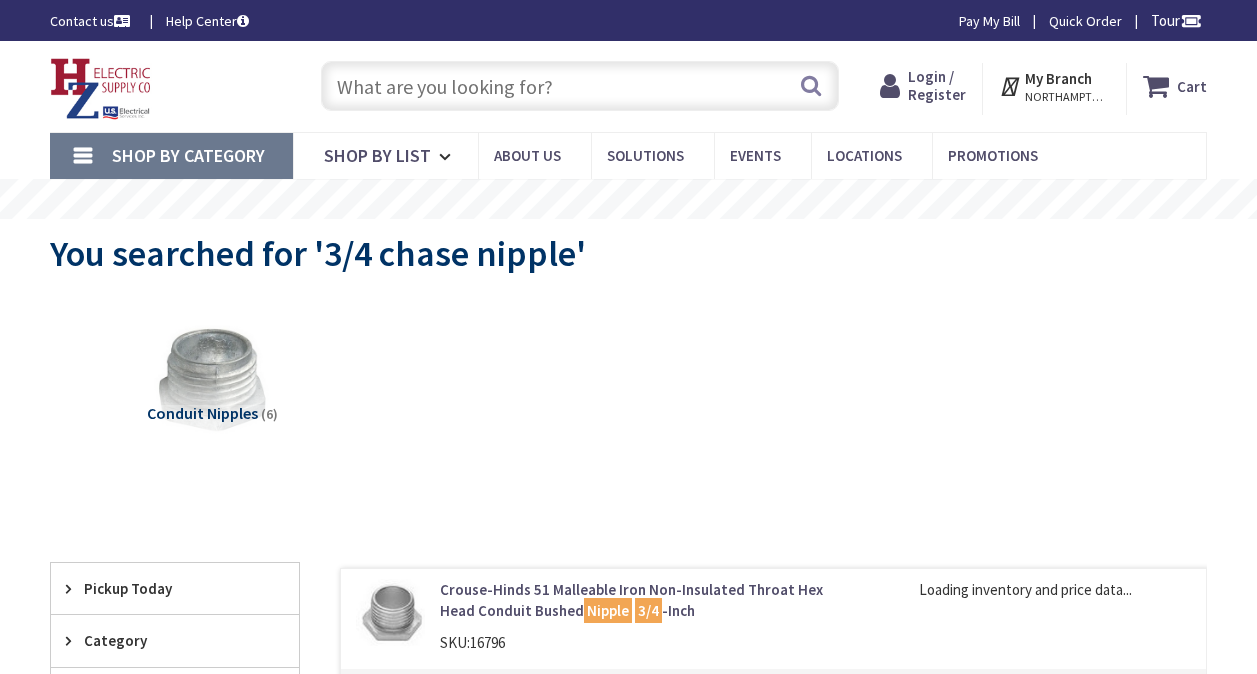 scroll, scrollTop: 0, scrollLeft: 0, axis: both 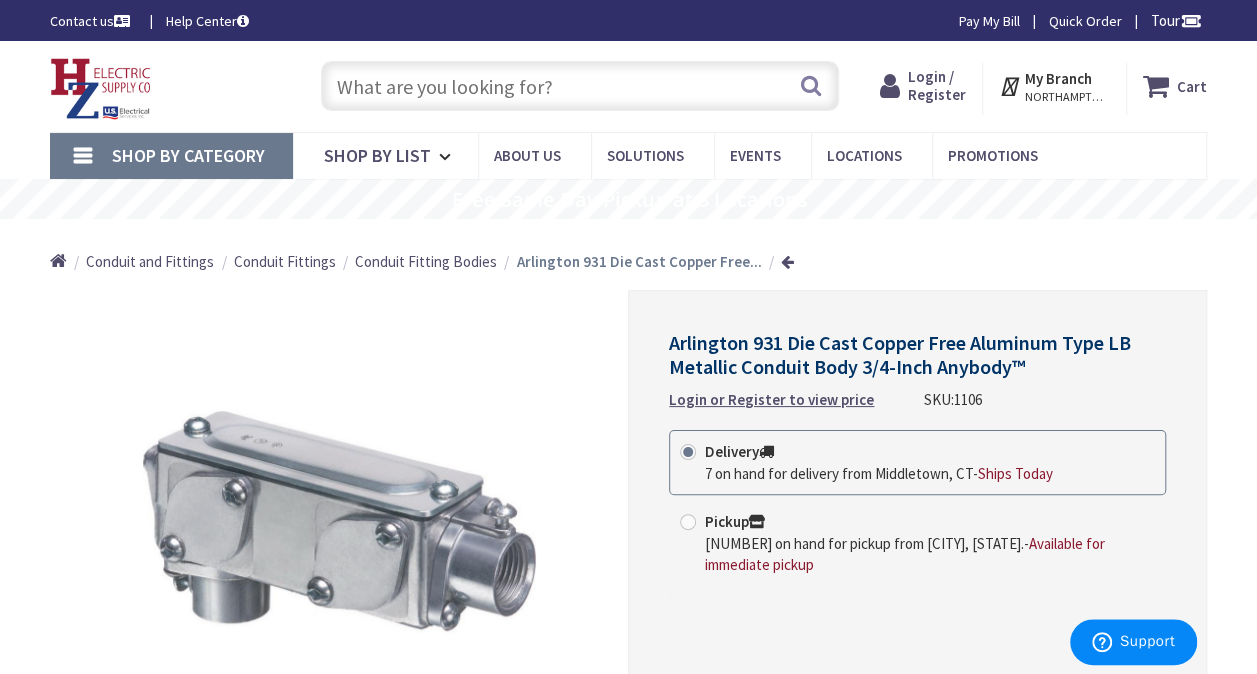 click at bounding box center [580, 86] 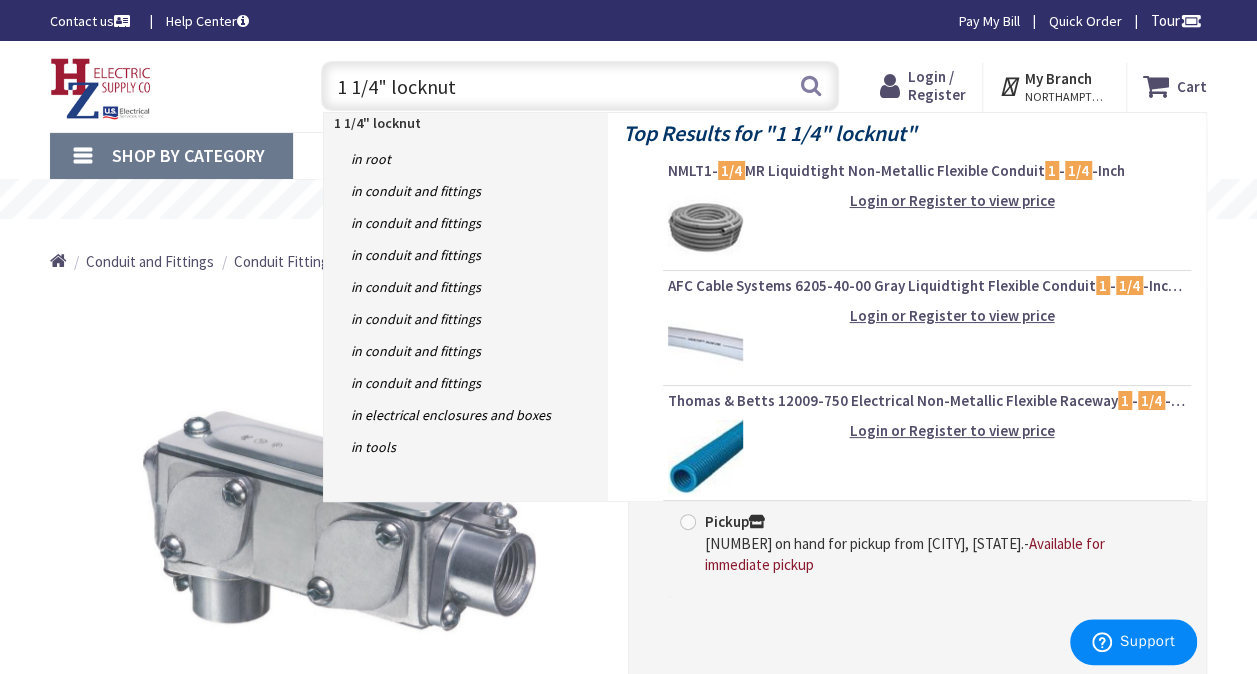 type on "1 1/4" locknuts" 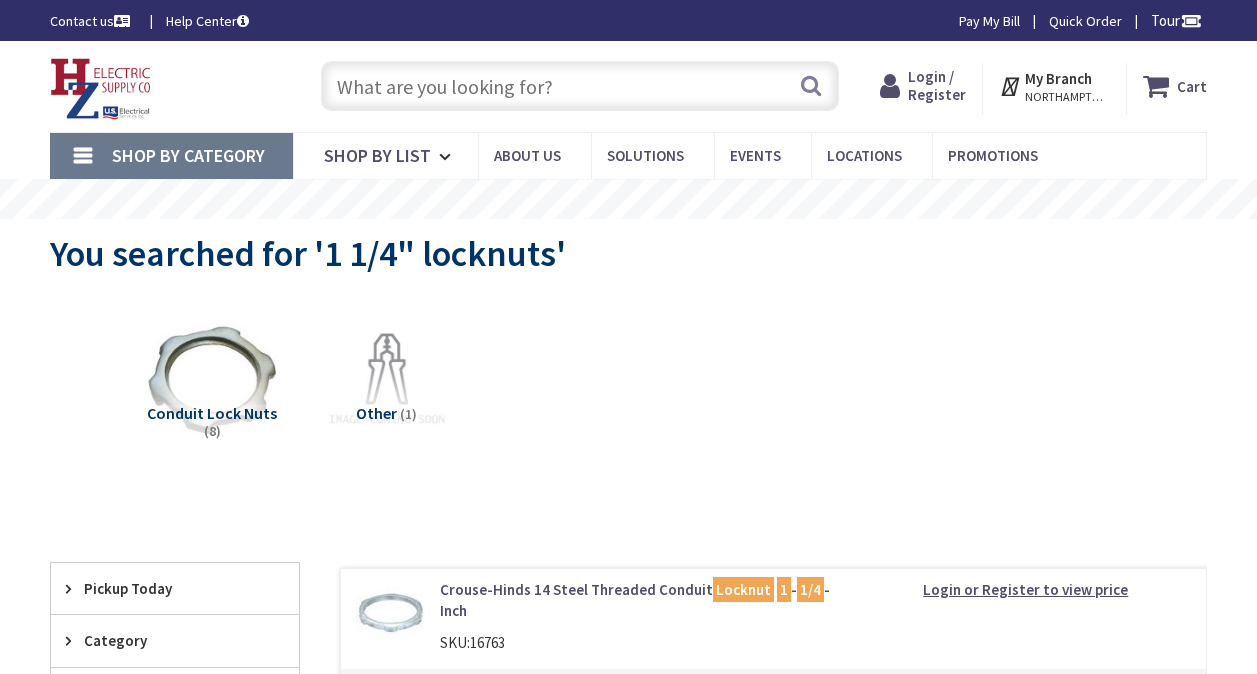 scroll, scrollTop: 0, scrollLeft: 0, axis: both 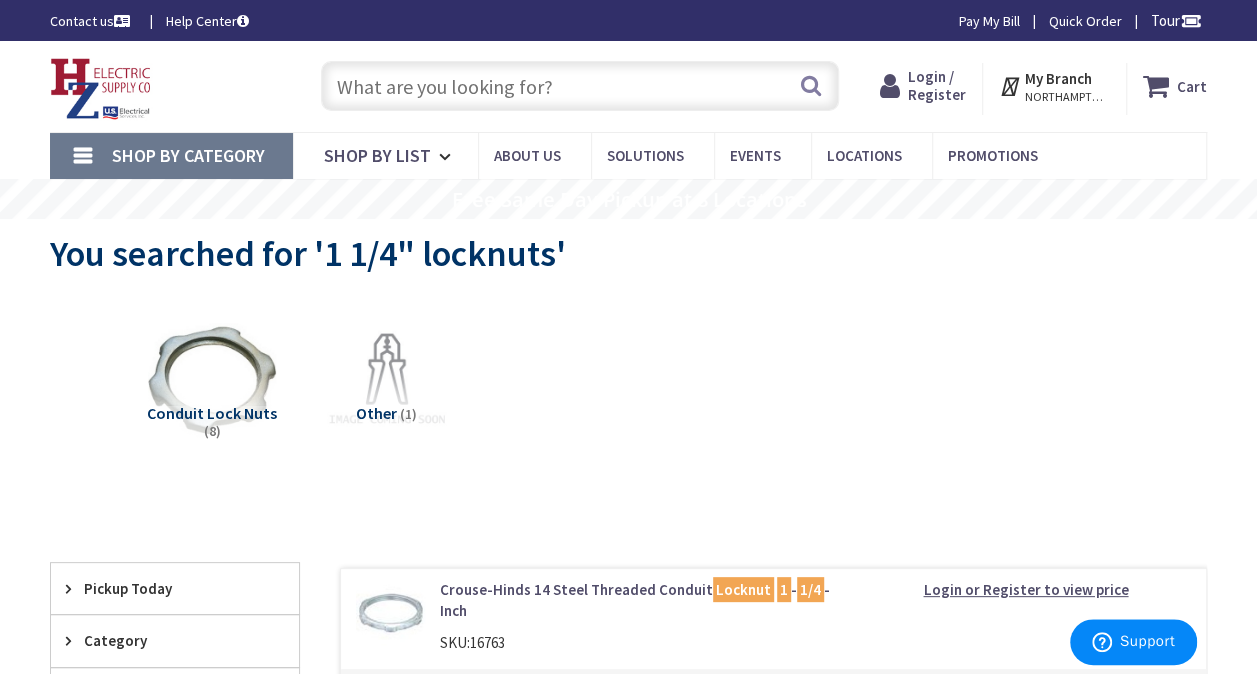 click at bounding box center (580, 86) 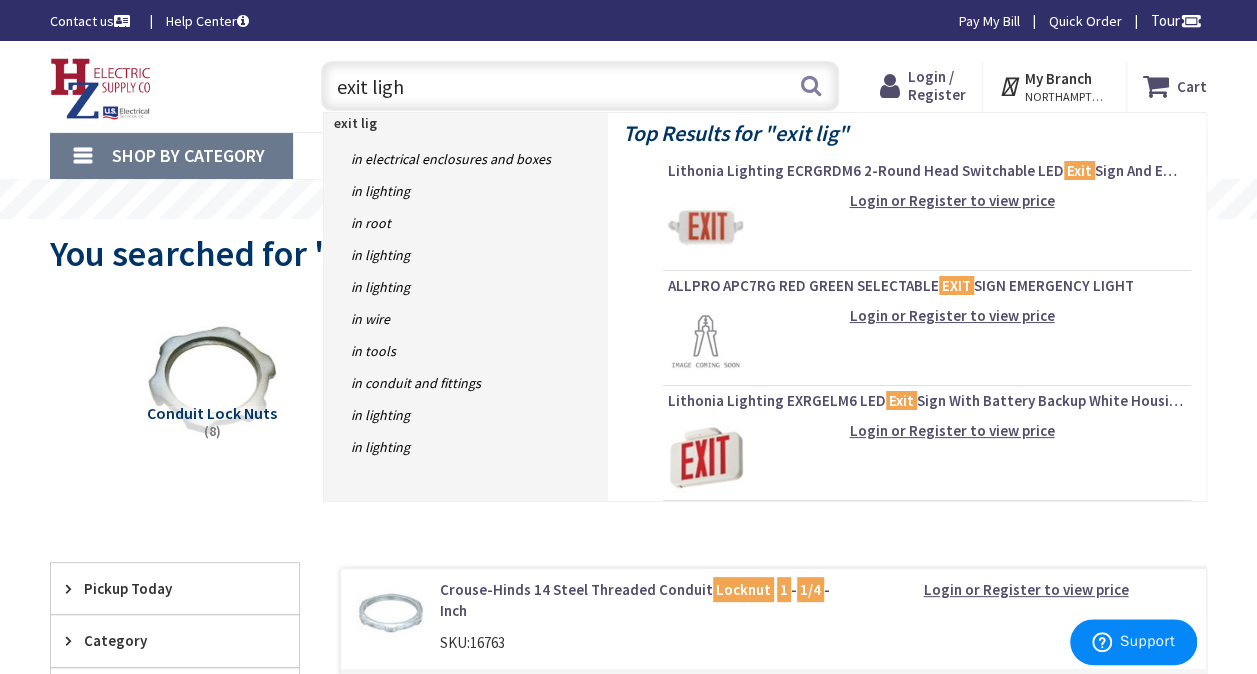 type on "exit light" 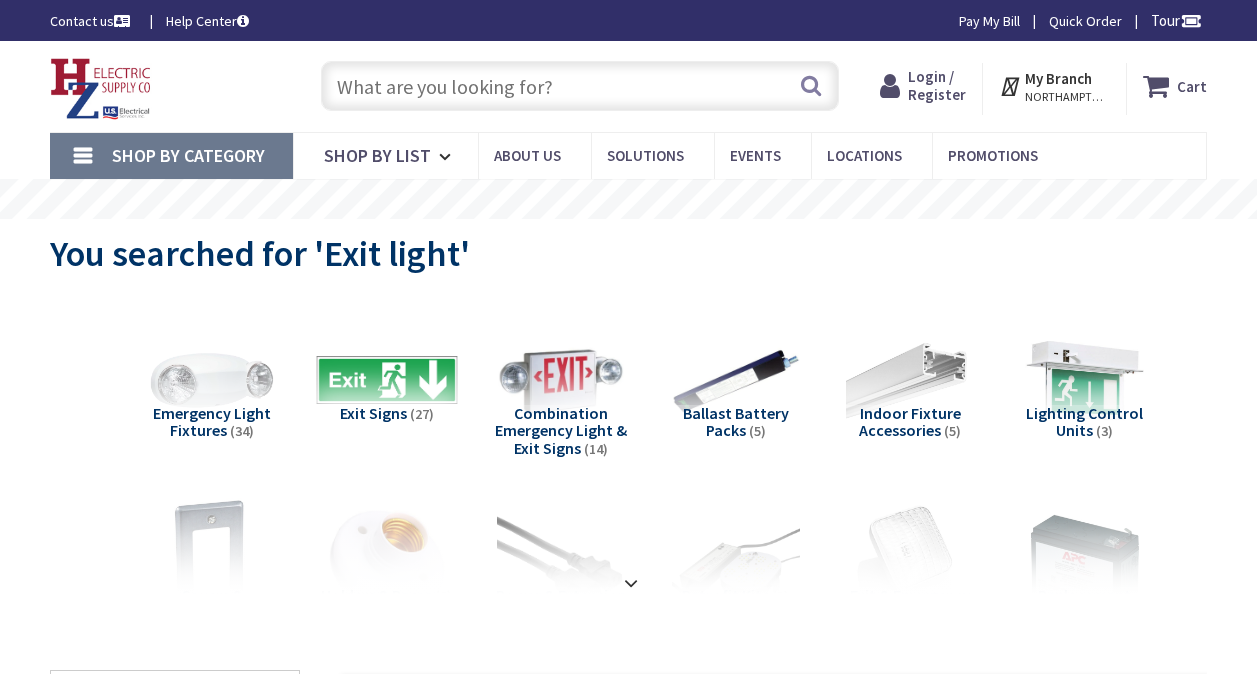 scroll, scrollTop: 40, scrollLeft: 0, axis: vertical 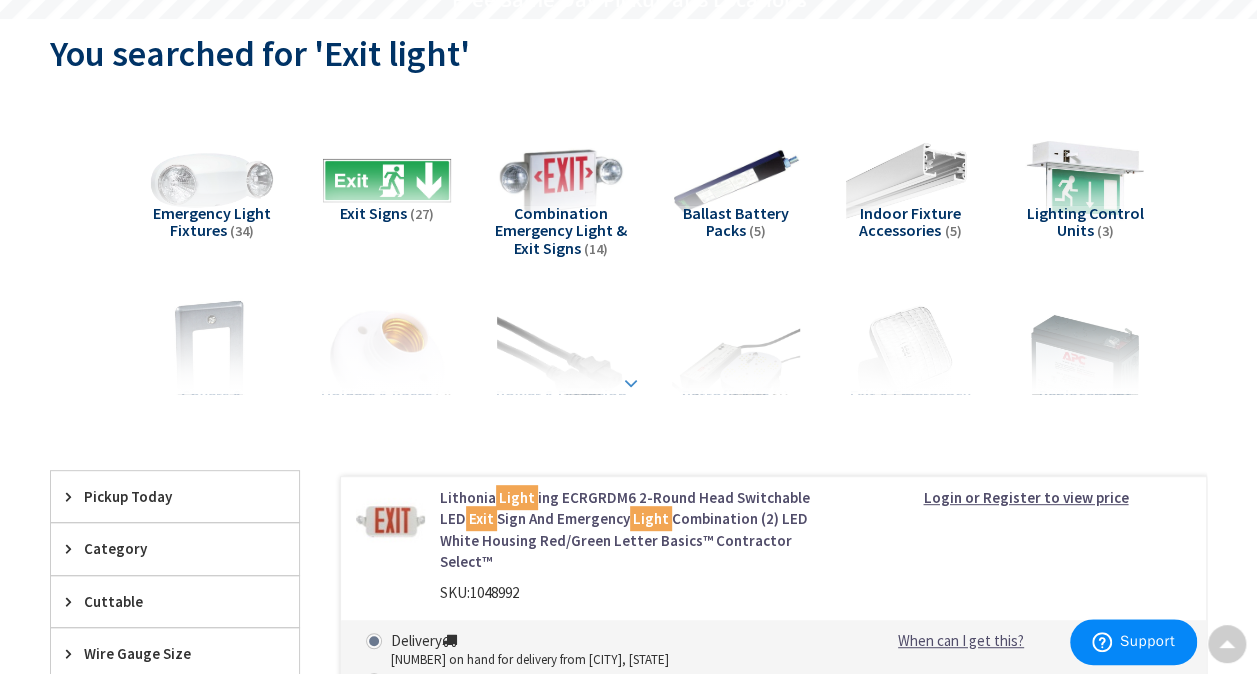 click at bounding box center (631, 383) 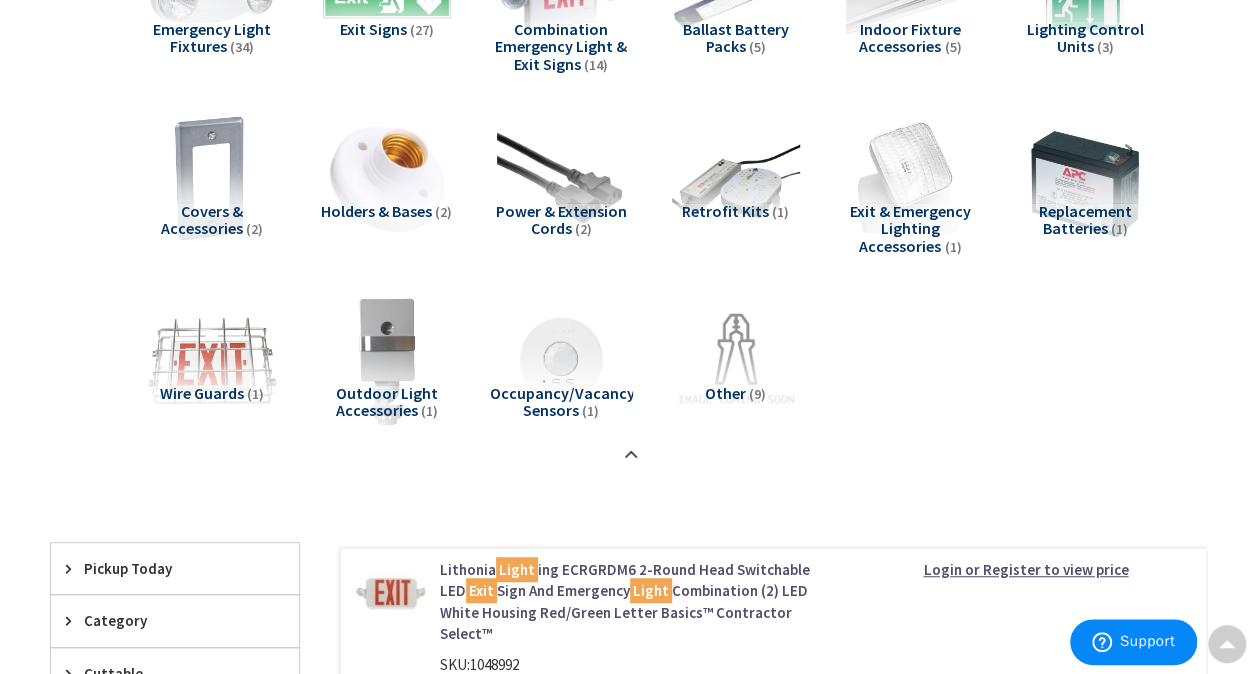 scroll, scrollTop: 300, scrollLeft: 0, axis: vertical 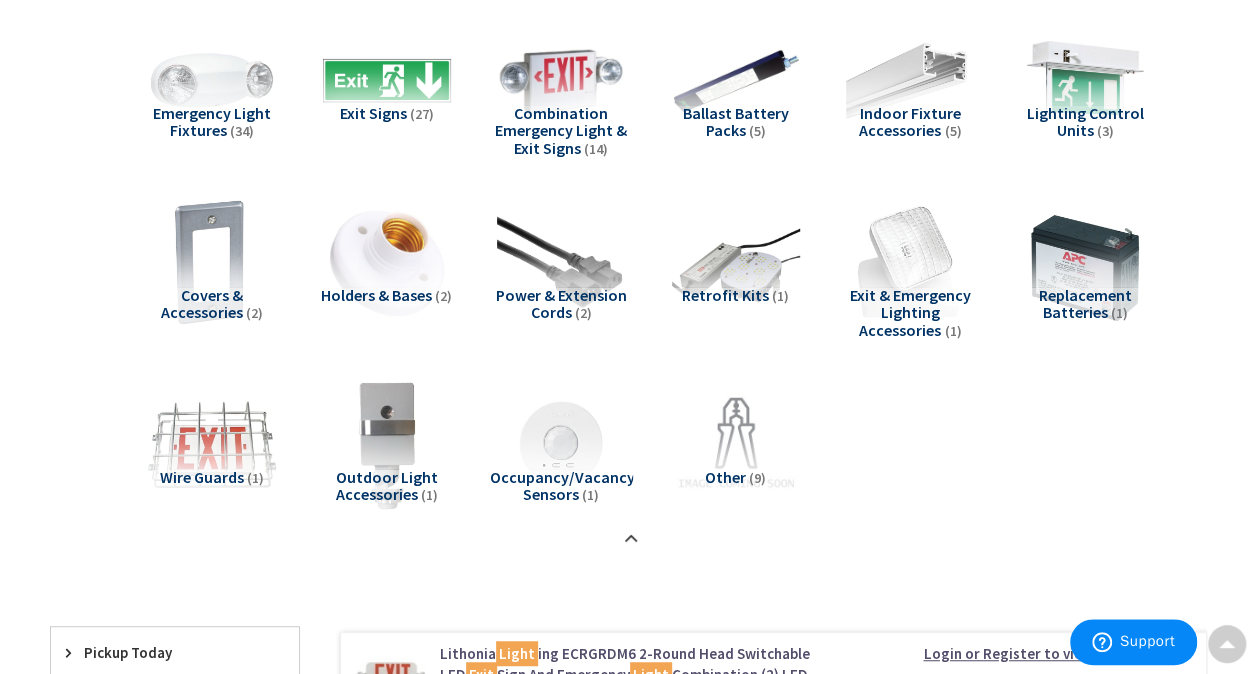 click on "Combination Emergency Light & Exit Signs" at bounding box center [561, 130] 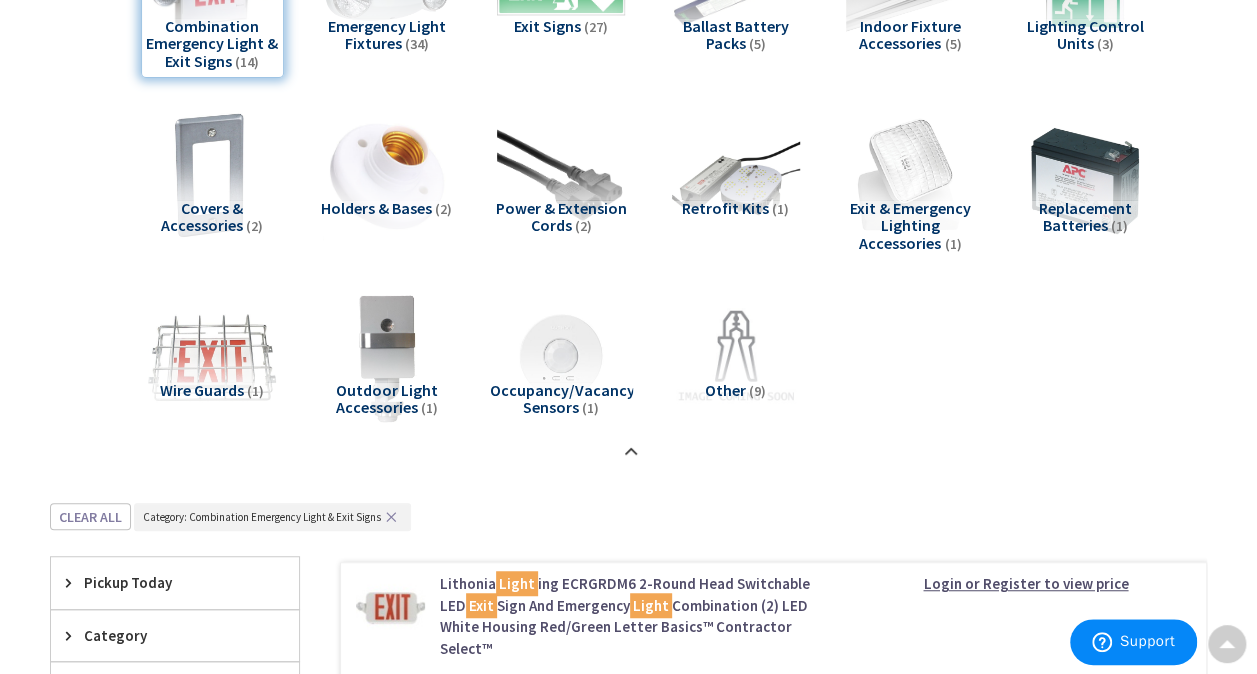 scroll, scrollTop: 0, scrollLeft: 0, axis: both 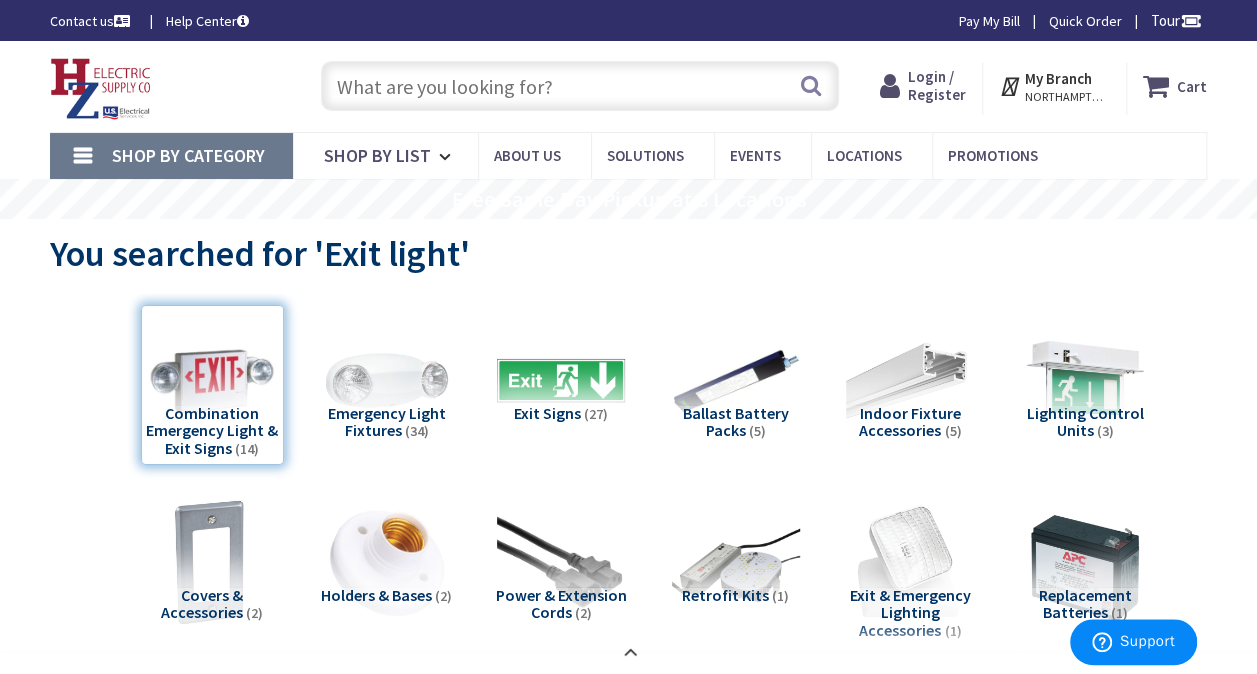 click at bounding box center (580, 86) 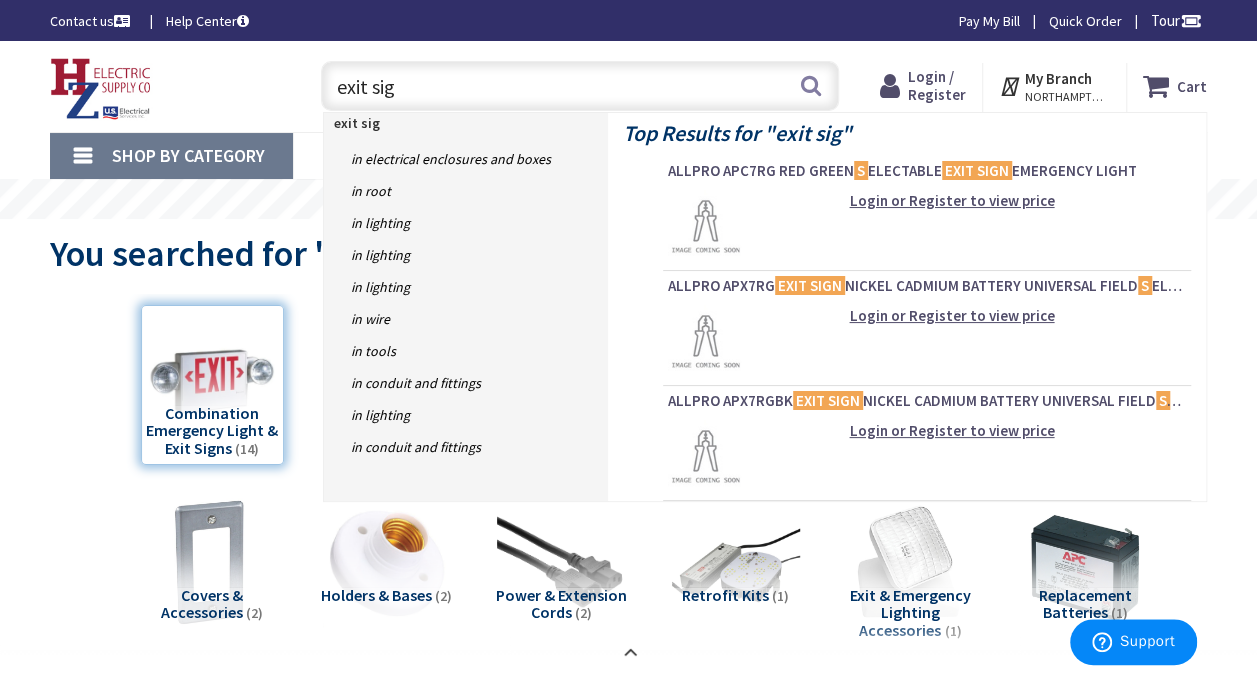 type on "exit sign" 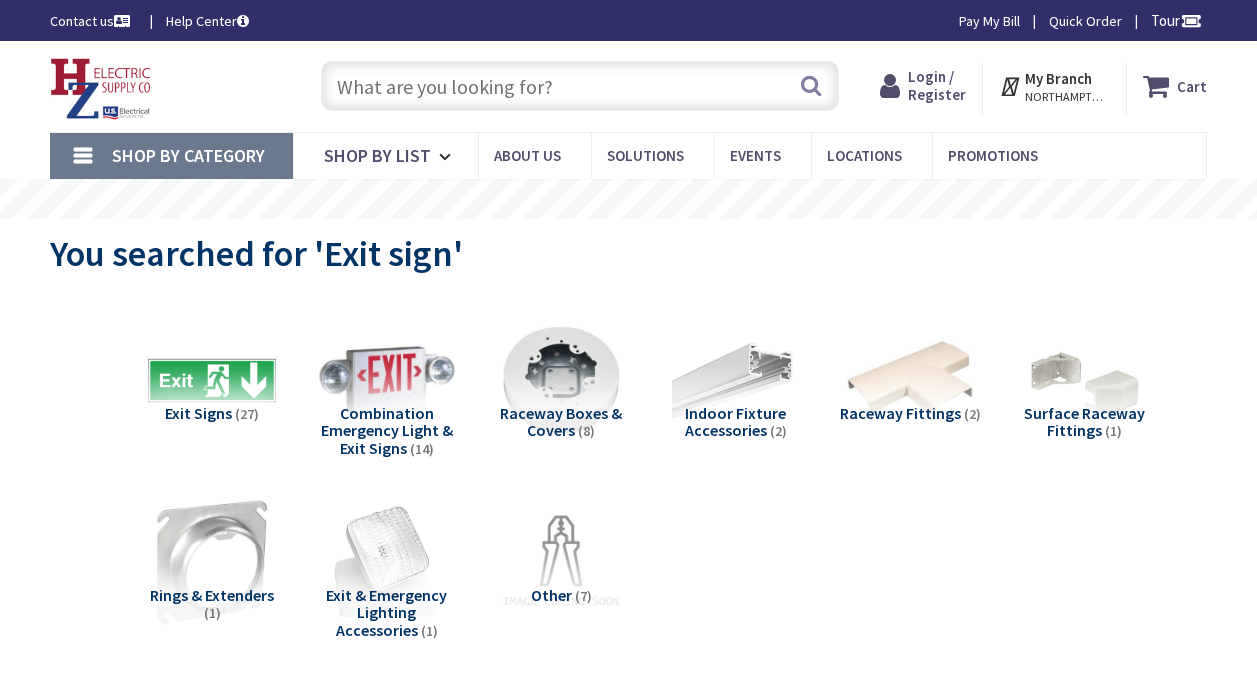 scroll, scrollTop: 0, scrollLeft: 0, axis: both 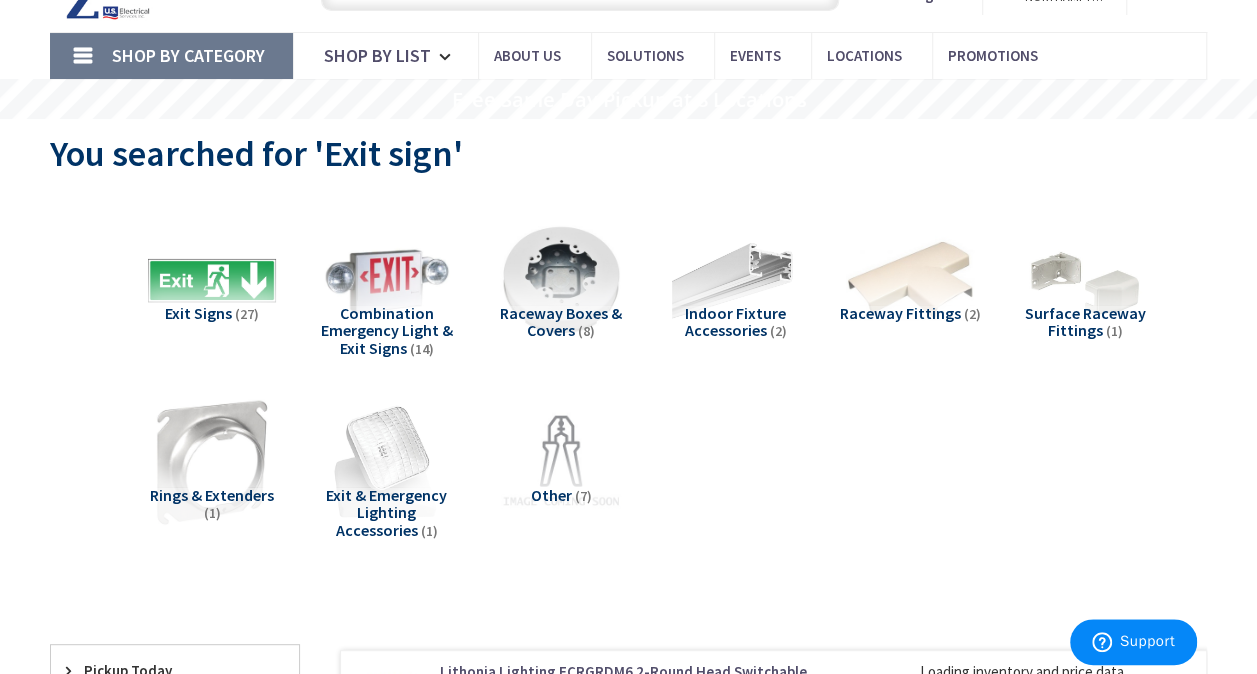 click on "Exit Signs" at bounding box center (198, 313) 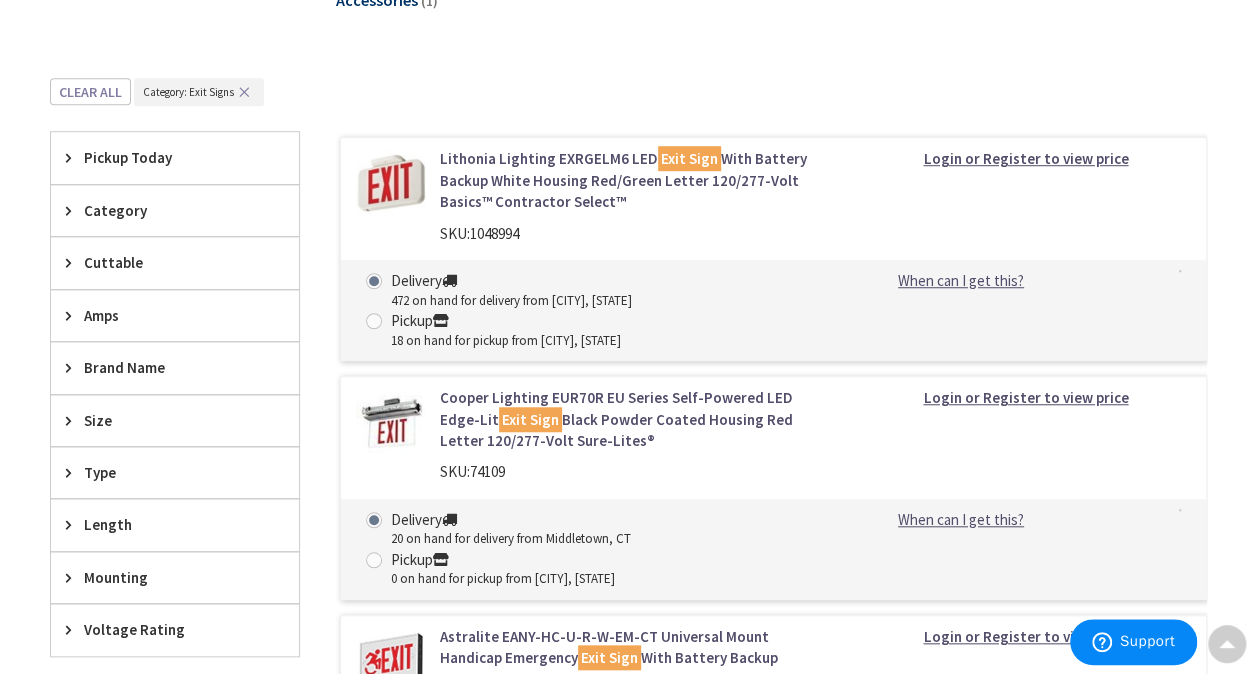 scroll, scrollTop: 600, scrollLeft: 0, axis: vertical 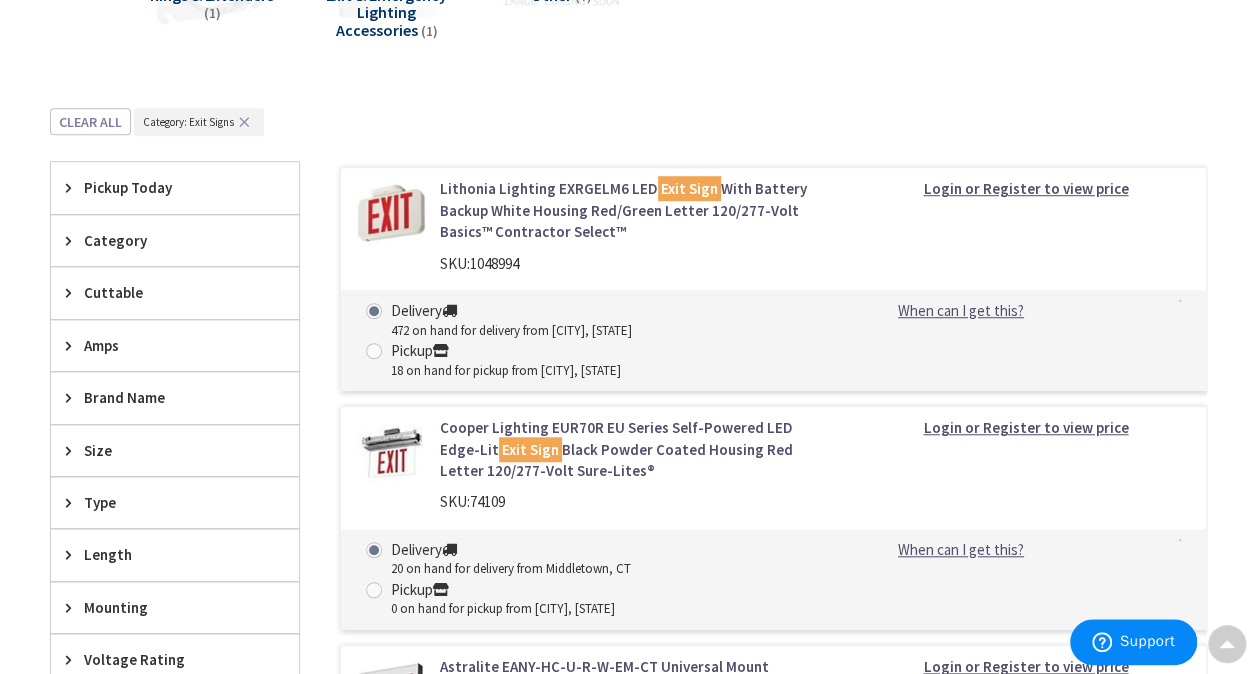 click on "Lithonia Lighting EXRGELM6 LED  Exit Sign  With Battery Backup White Housing Red/Green Letter 120/277-Volt Basics™ Contractor Select™" at bounding box center (635, 210) 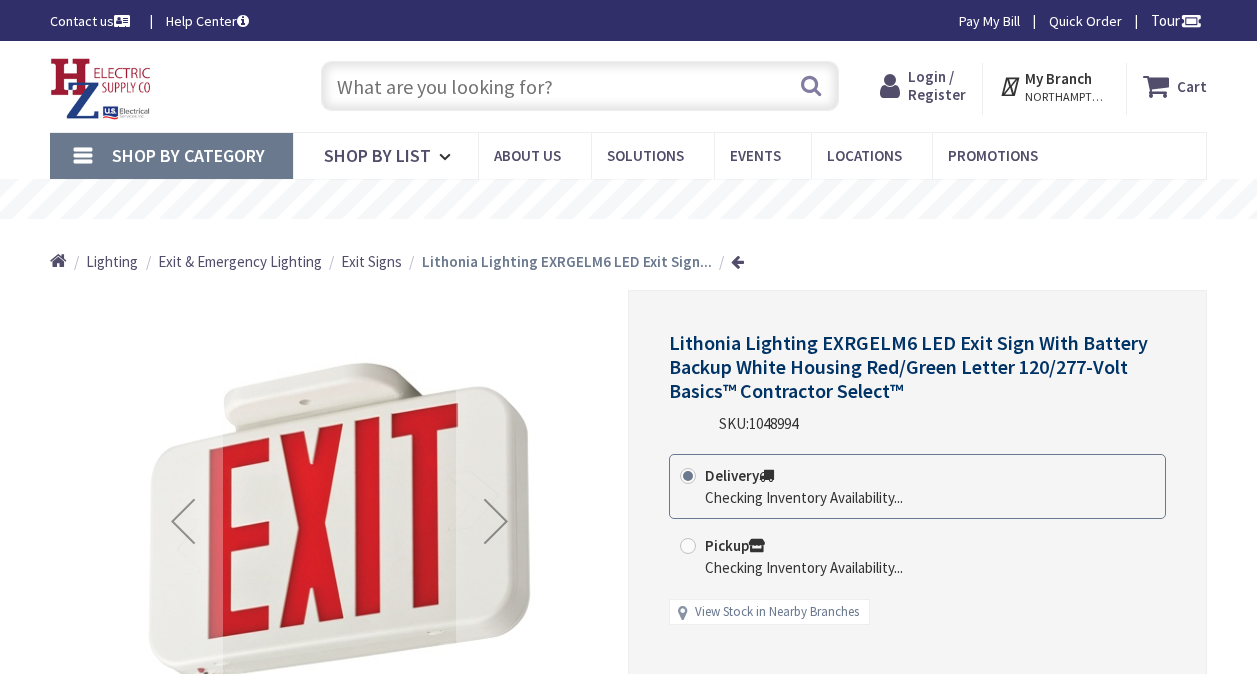 scroll, scrollTop: 0, scrollLeft: 0, axis: both 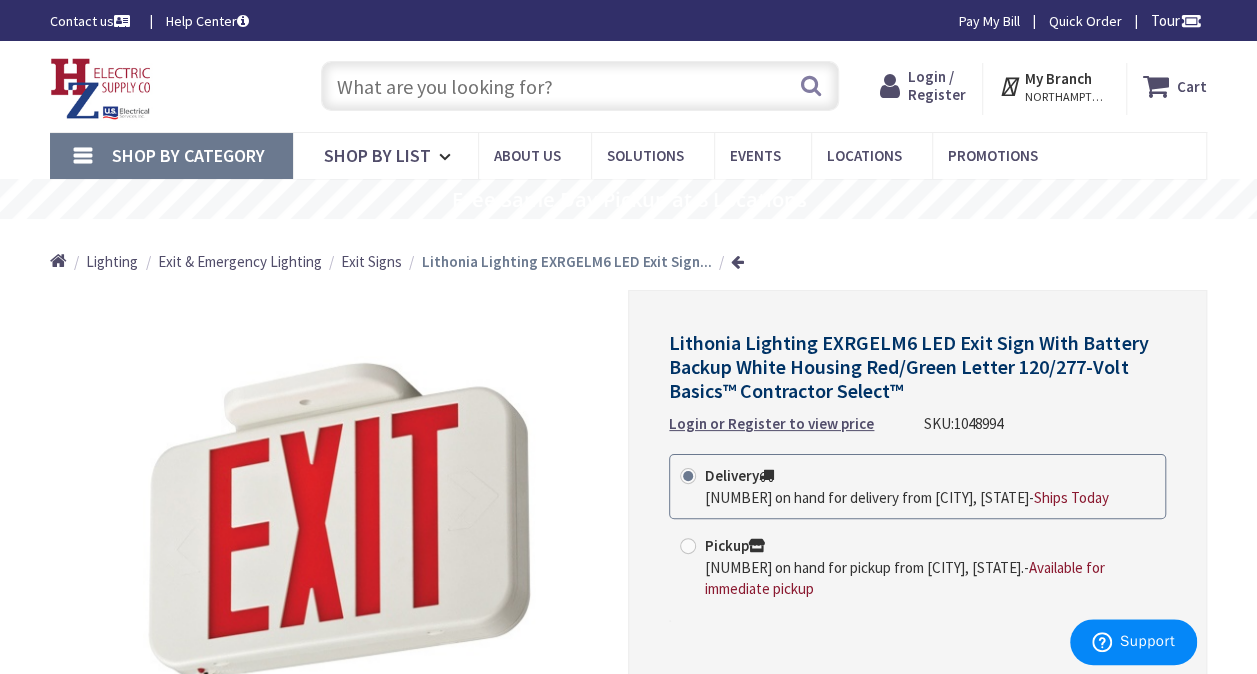 click at bounding box center [580, 86] 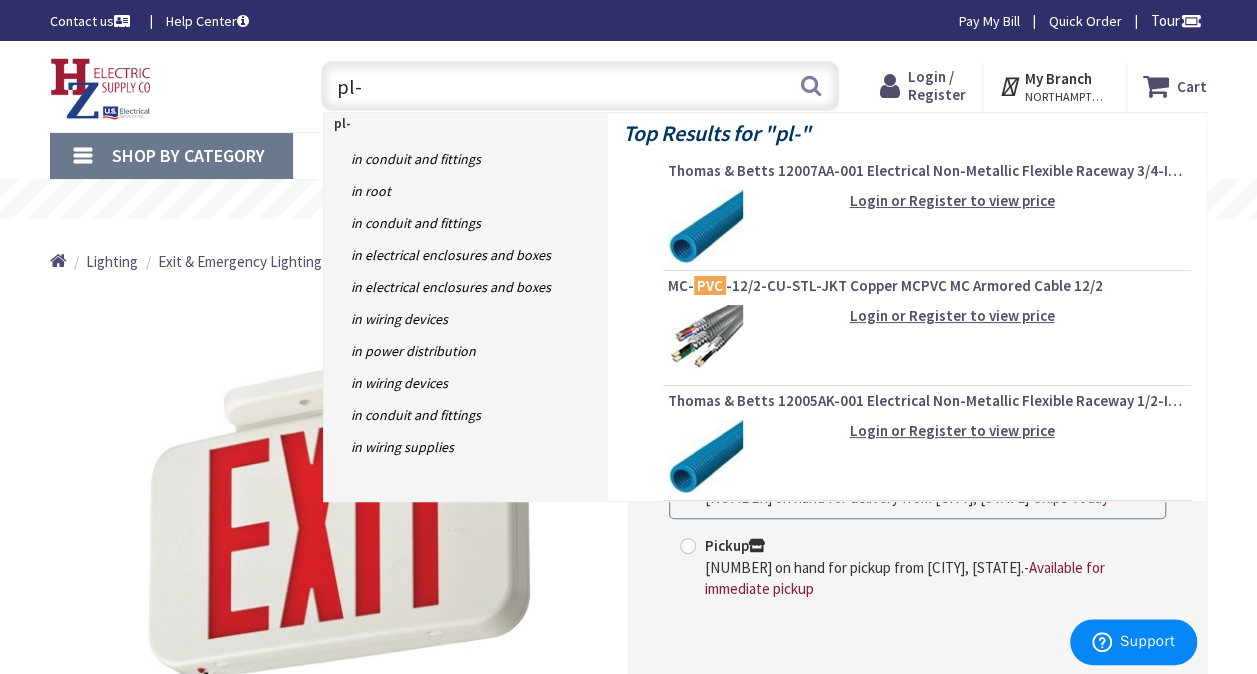 type on "pl-t" 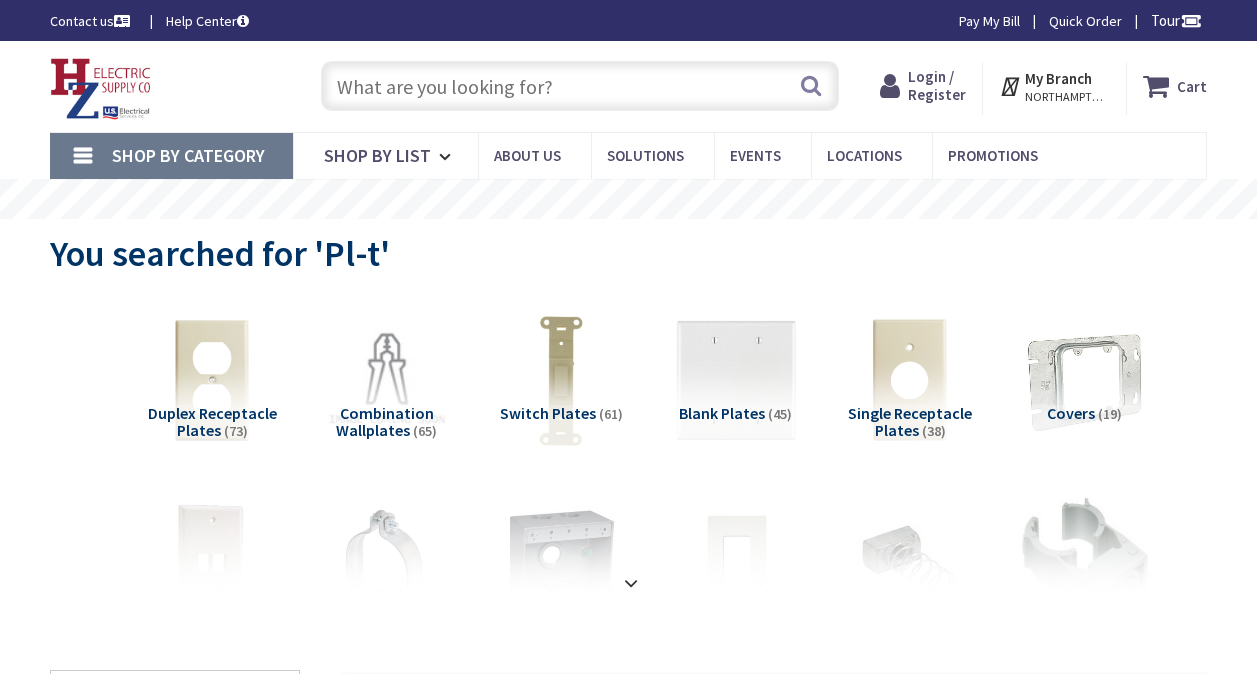 scroll, scrollTop: 0, scrollLeft: 0, axis: both 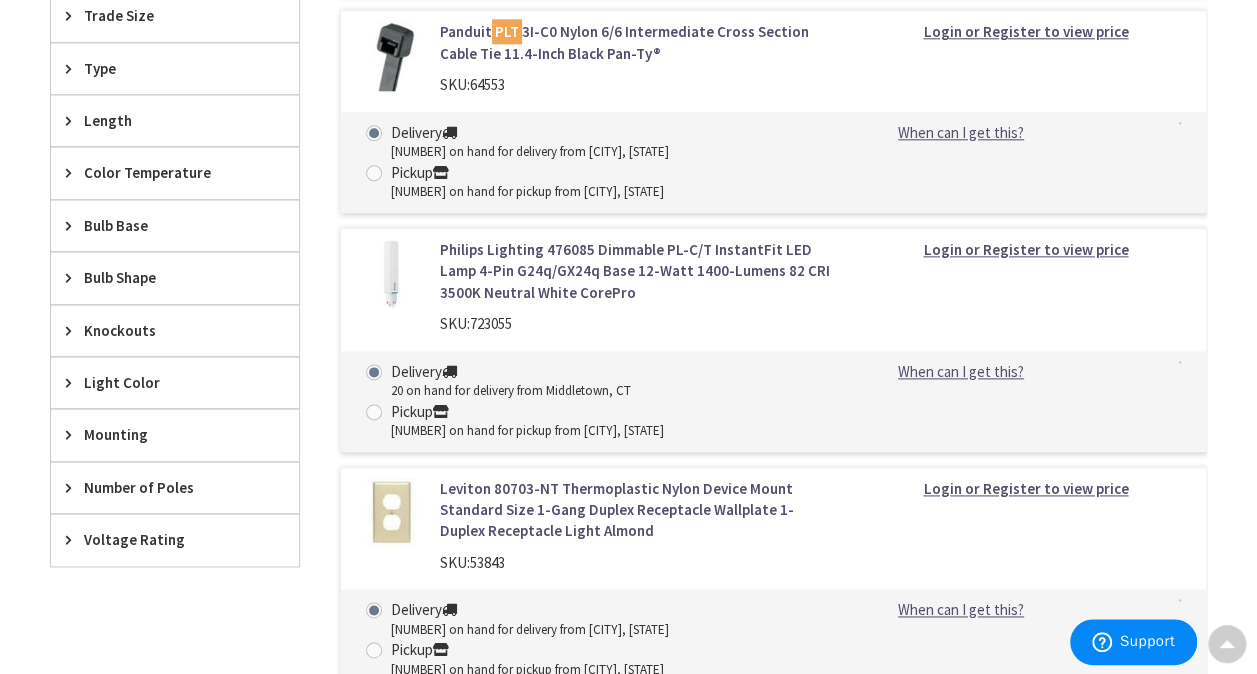 click on "Philips Lighting 476085 Dimmable PL-C/T InstantFit LED Lamp 4-Pin G24q/GX24q Base 12-Watt 1400-Lumens 82 CRI 3500K Neutral White CorePro" at bounding box center [635, 271] 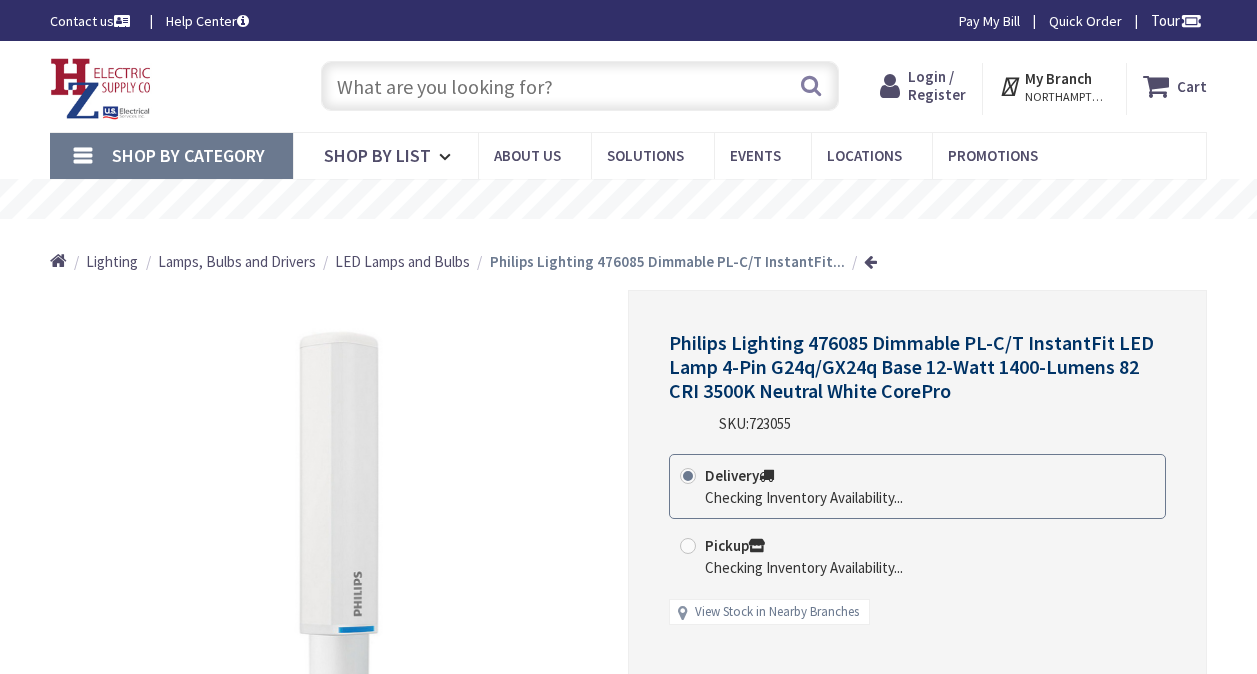 scroll, scrollTop: 0, scrollLeft: 0, axis: both 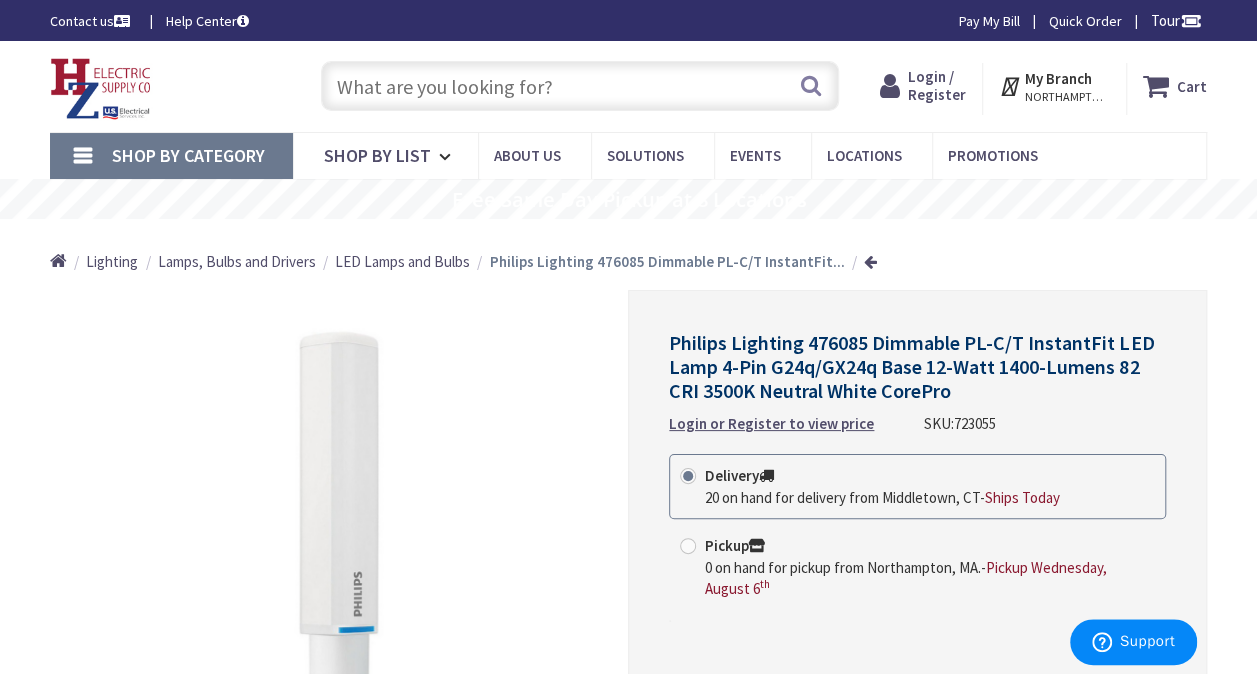 click at bounding box center (580, 86) 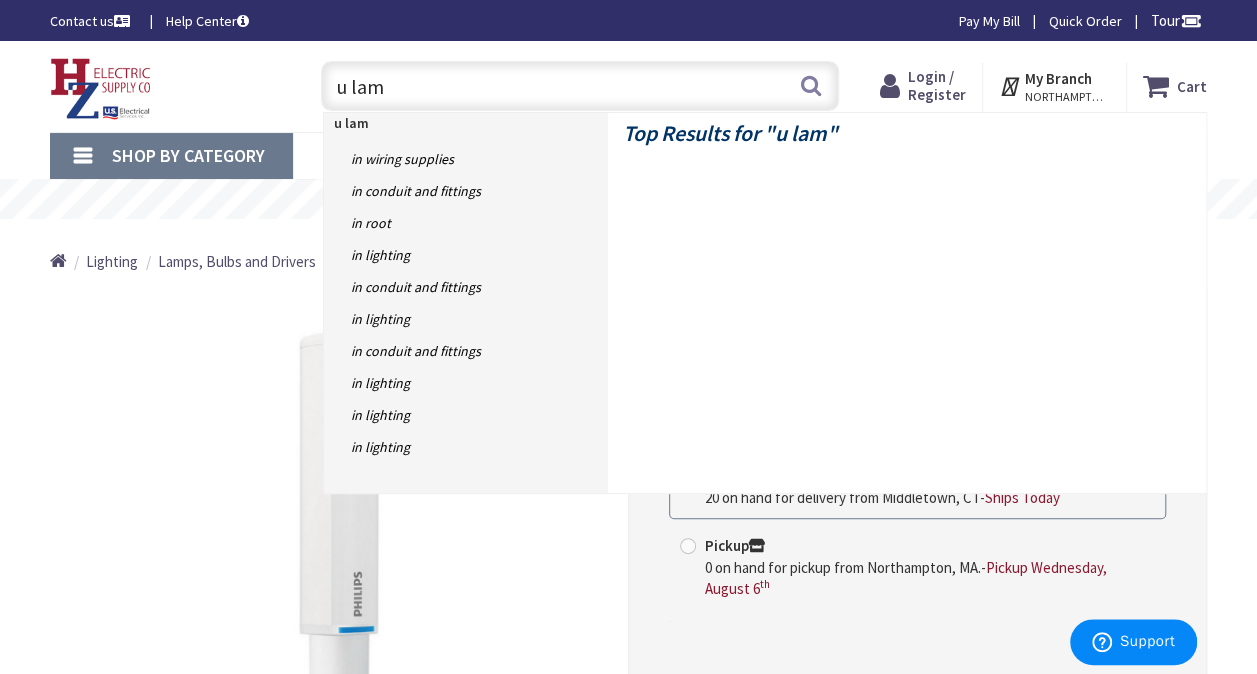 type on "u lamp" 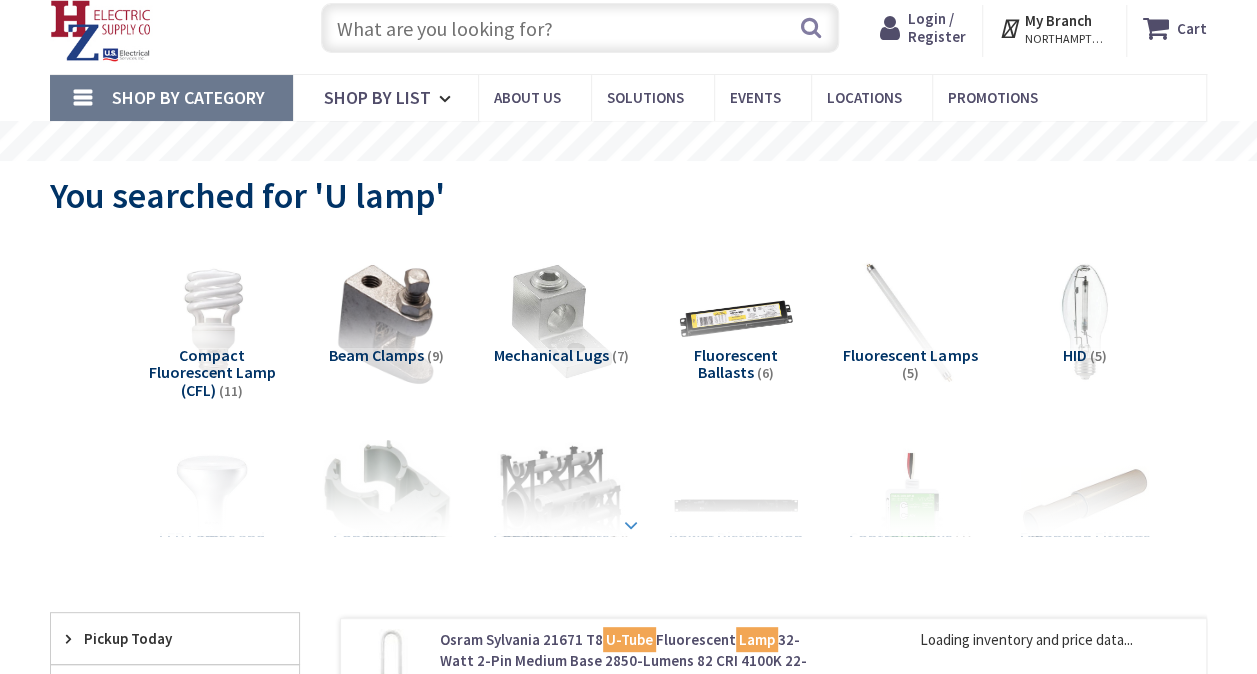 scroll, scrollTop: 100, scrollLeft: 0, axis: vertical 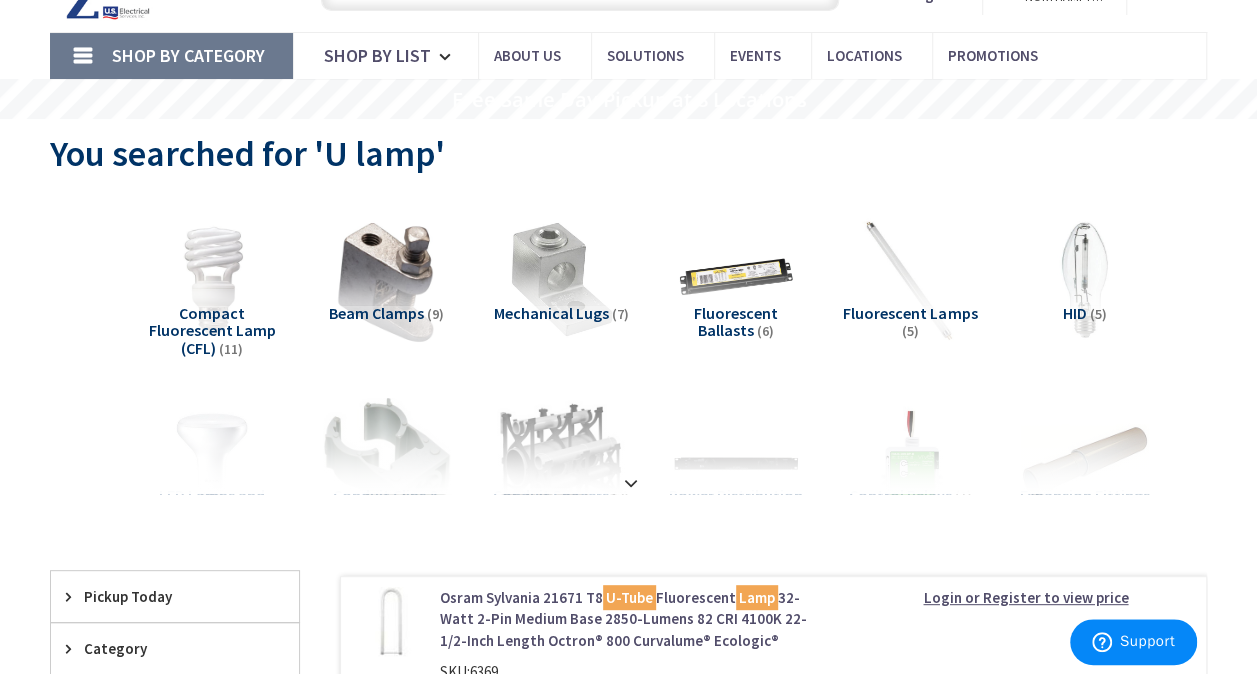 click on "Fluorescent Lamps" at bounding box center (910, 313) 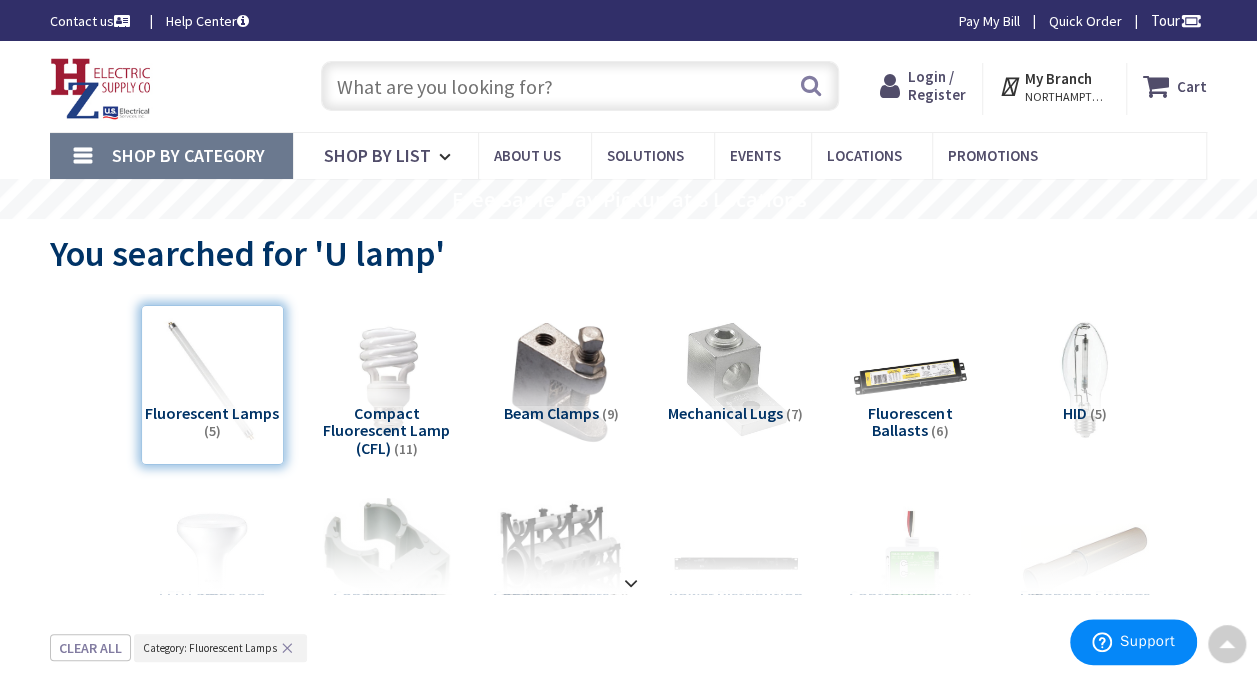 scroll, scrollTop: 0, scrollLeft: 0, axis: both 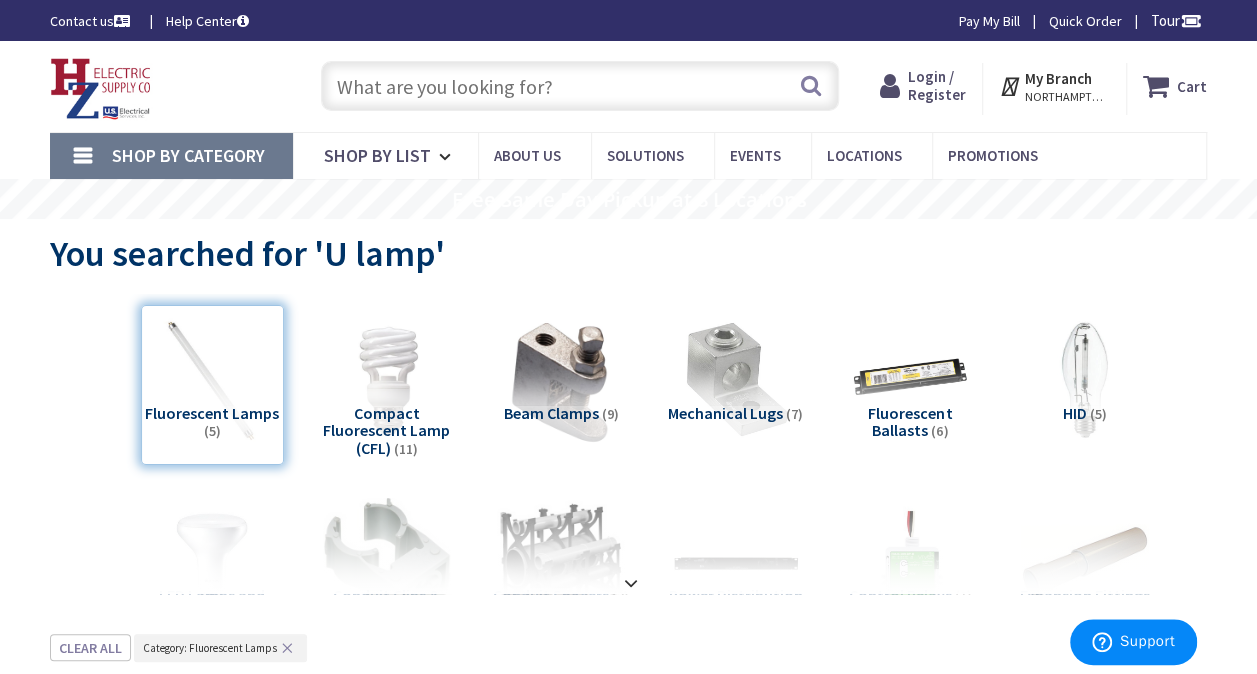 click at bounding box center [580, 86] 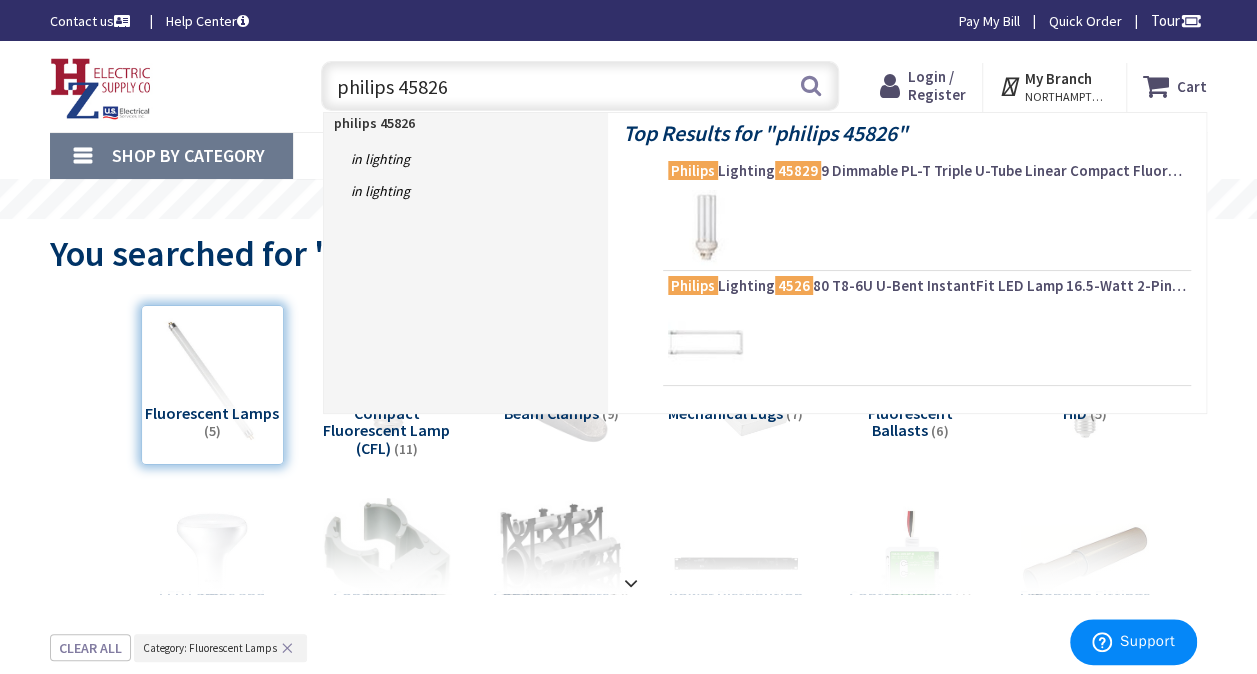 type on "philips 458265" 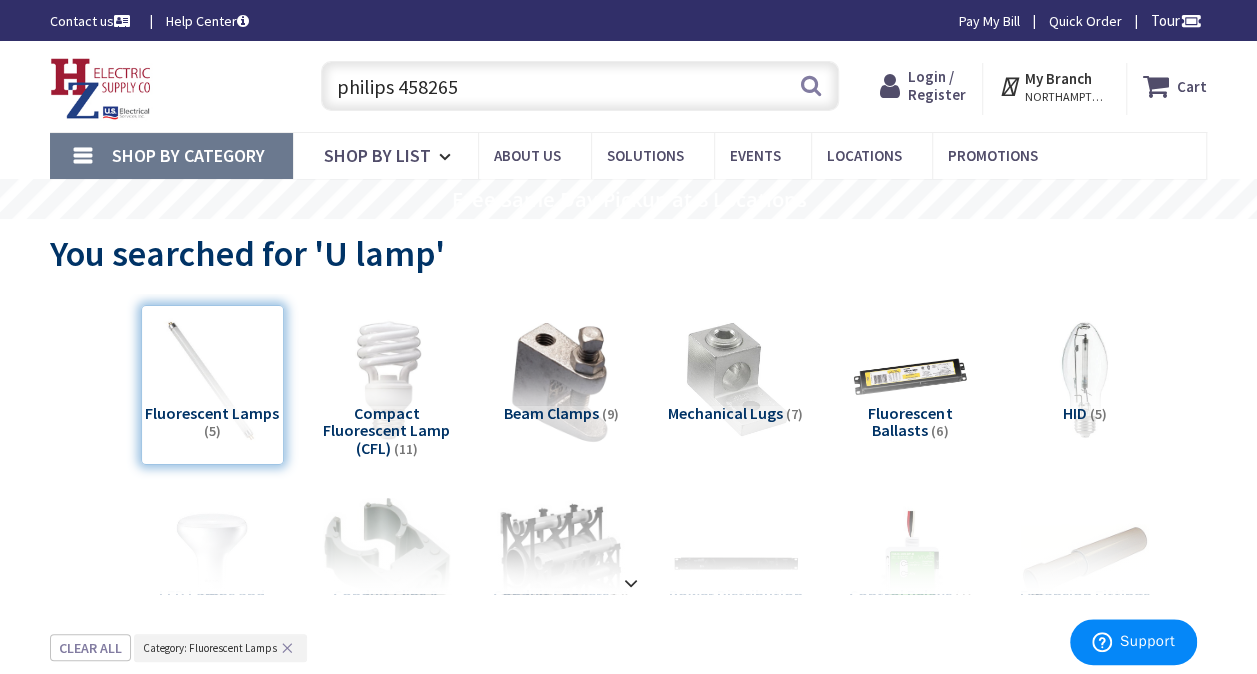 scroll, scrollTop: 199, scrollLeft: 0, axis: vertical 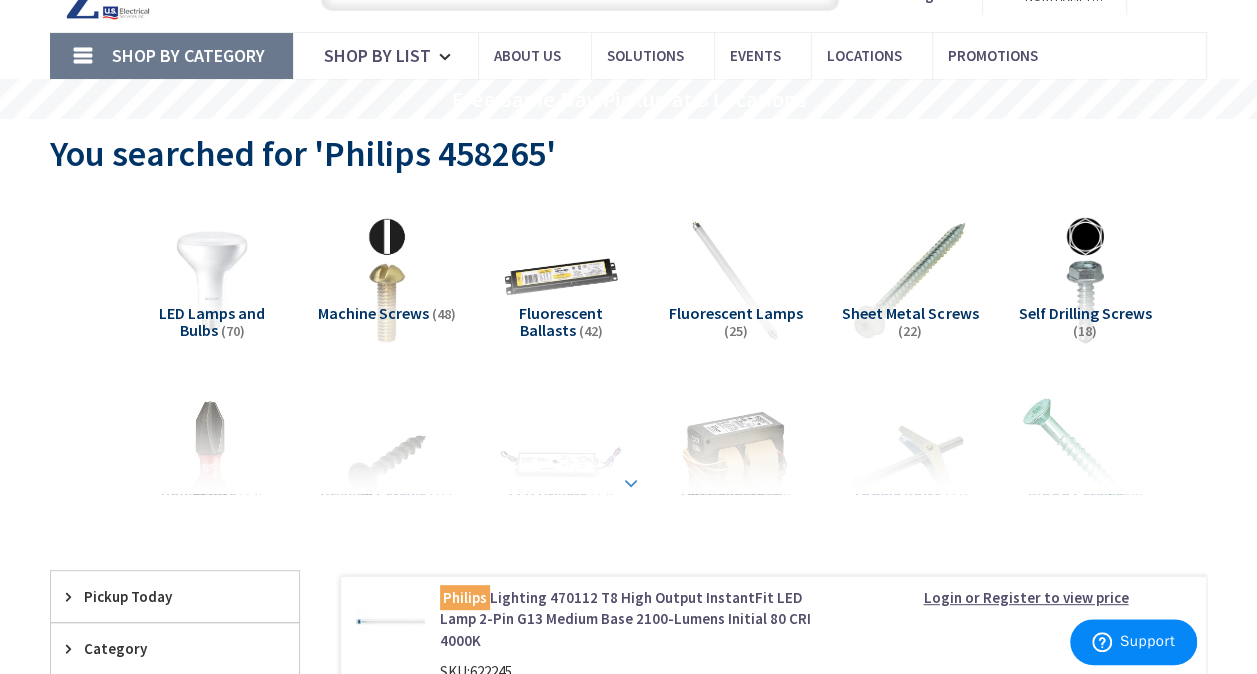 click at bounding box center [631, 483] 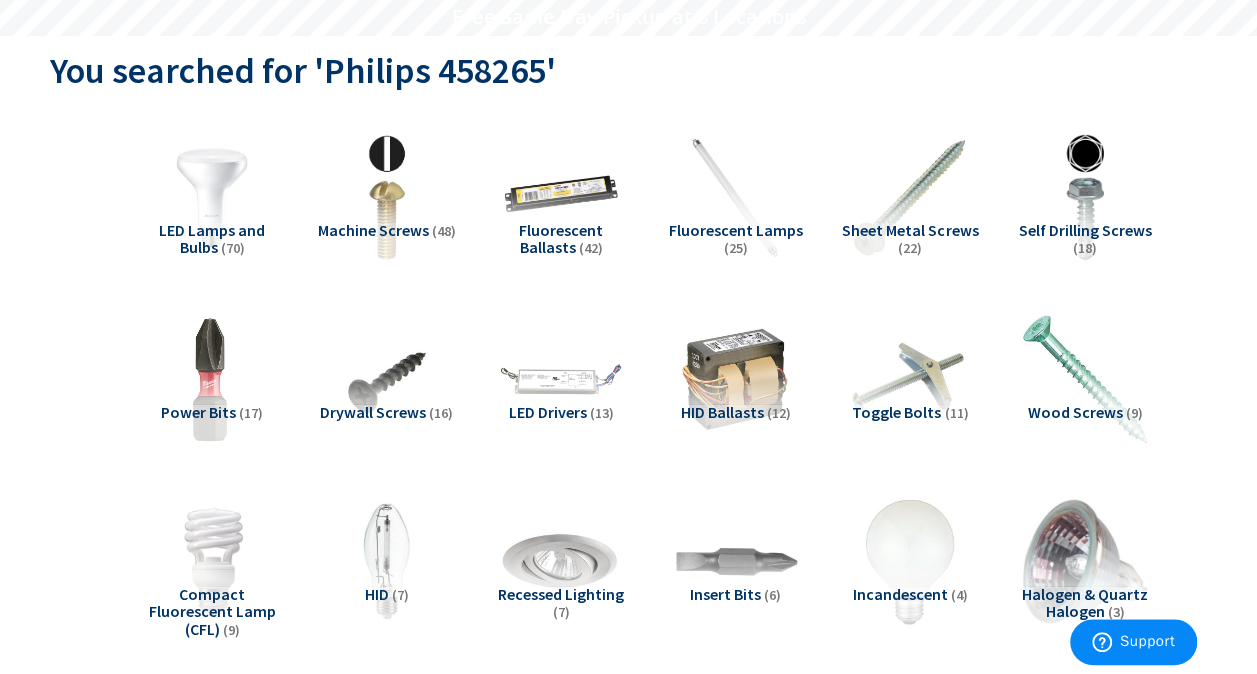 scroll, scrollTop: 300, scrollLeft: 0, axis: vertical 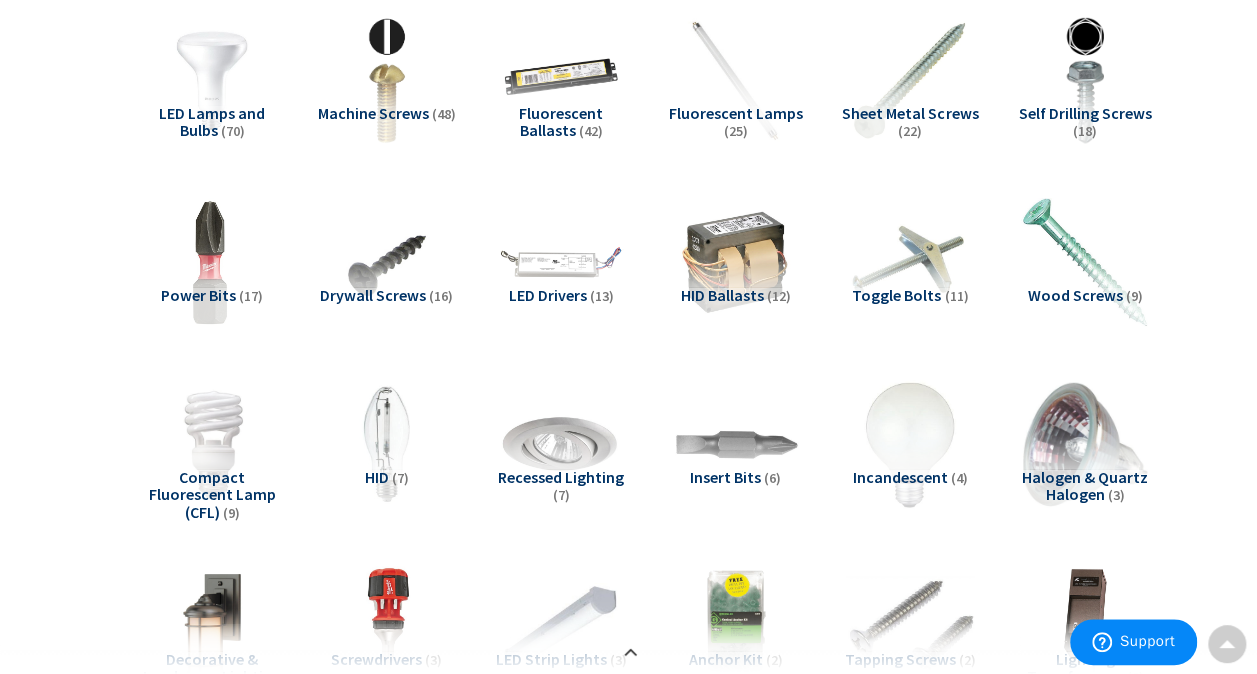 click on "Compact Fluorescent Lamp (CFL)" at bounding box center (212, 494) 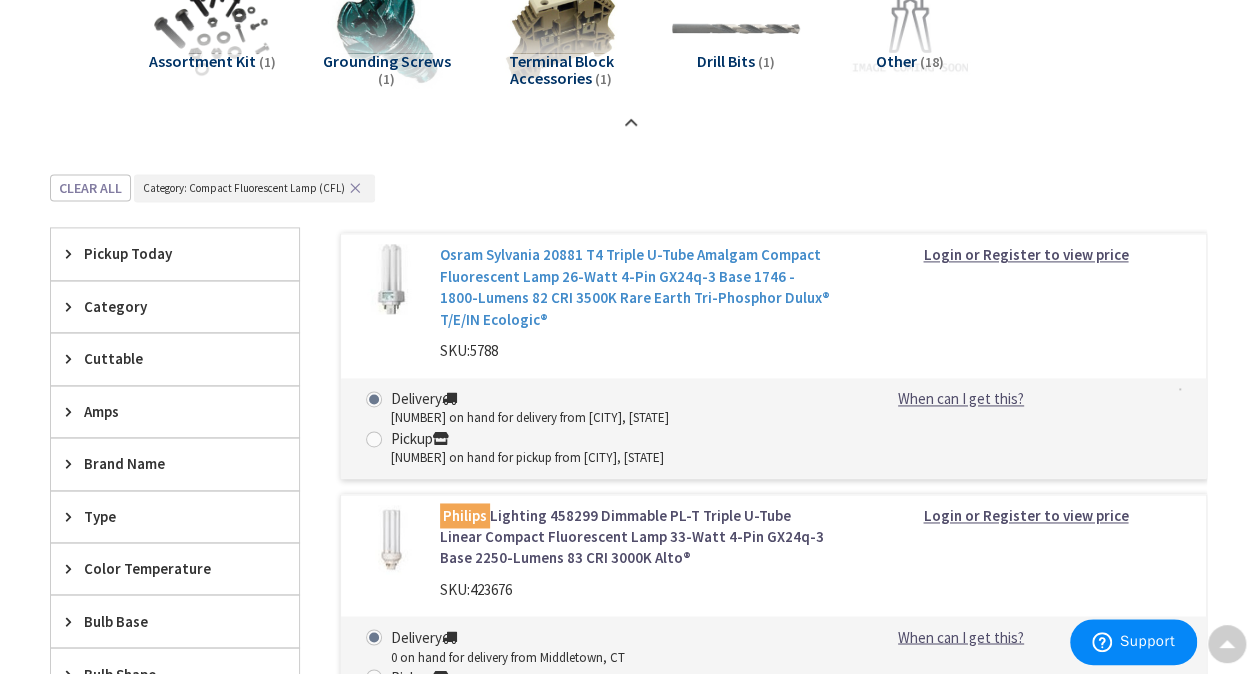 scroll, scrollTop: 1231, scrollLeft: 0, axis: vertical 